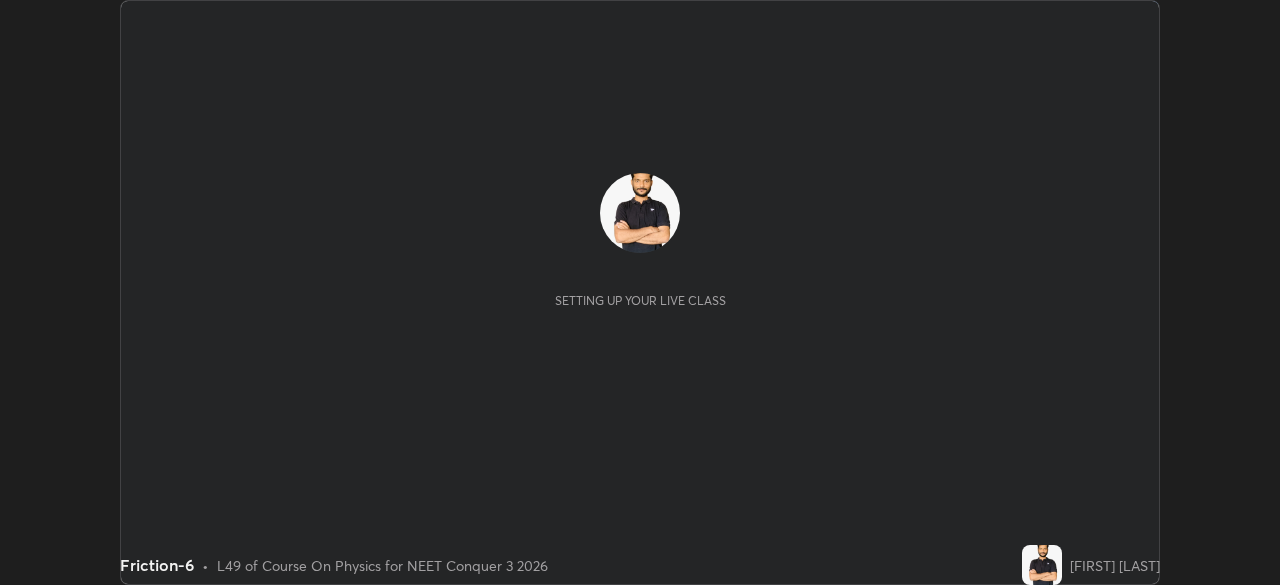 scroll, scrollTop: 0, scrollLeft: 0, axis: both 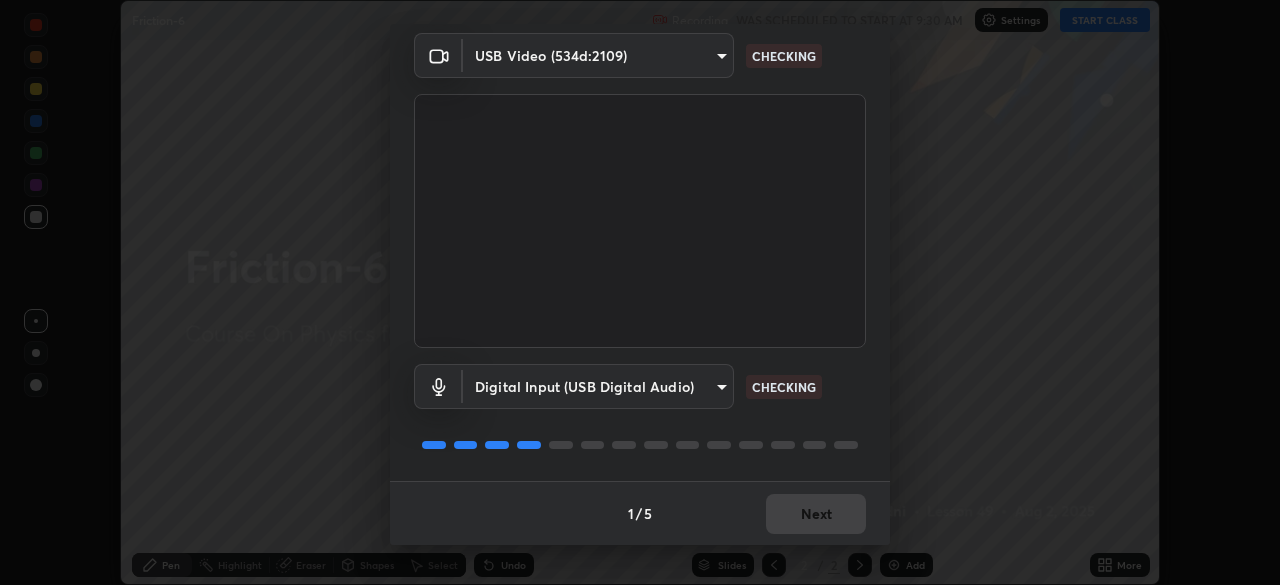 click on "1 / 5 Next" at bounding box center (640, 513) 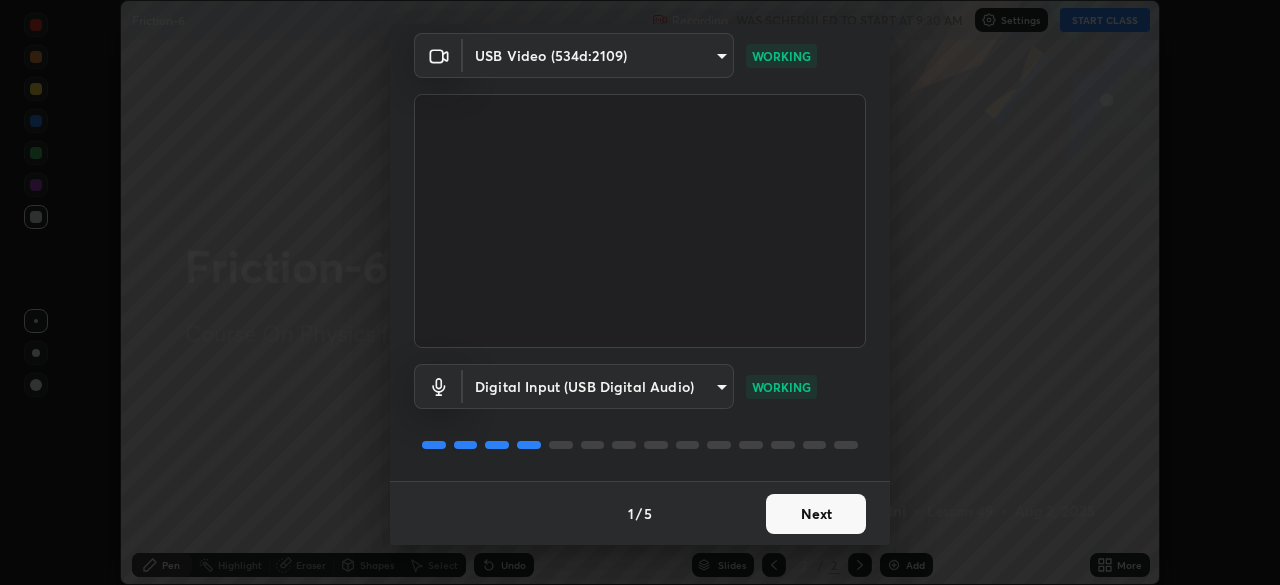 click on "Next" at bounding box center (816, 514) 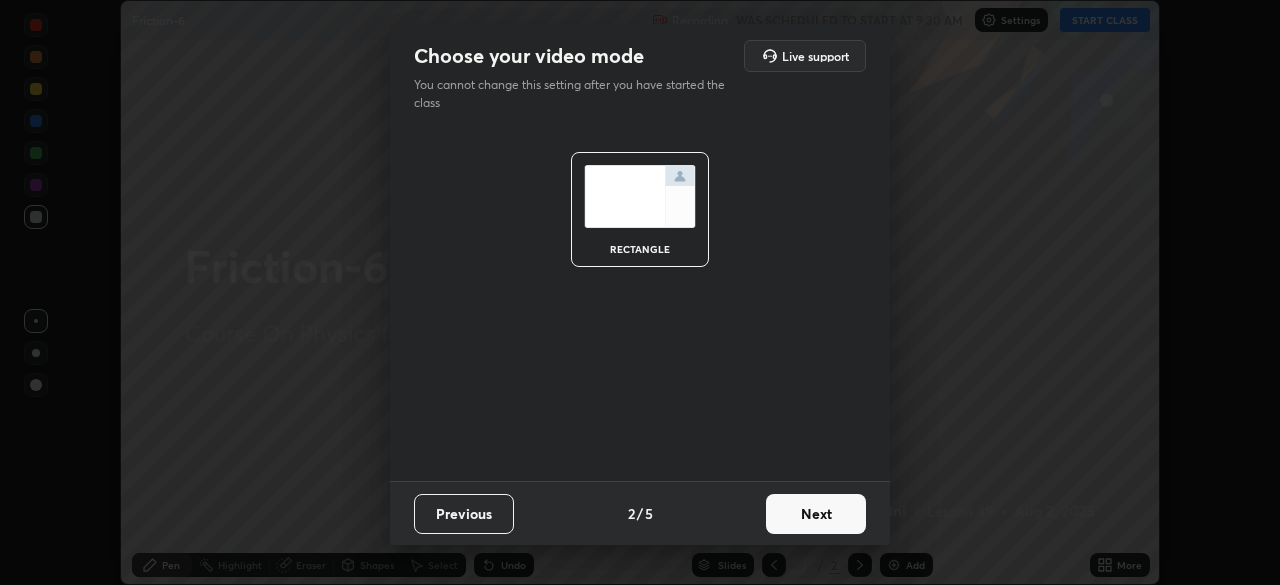 click on "Next" at bounding box center (816, 514) 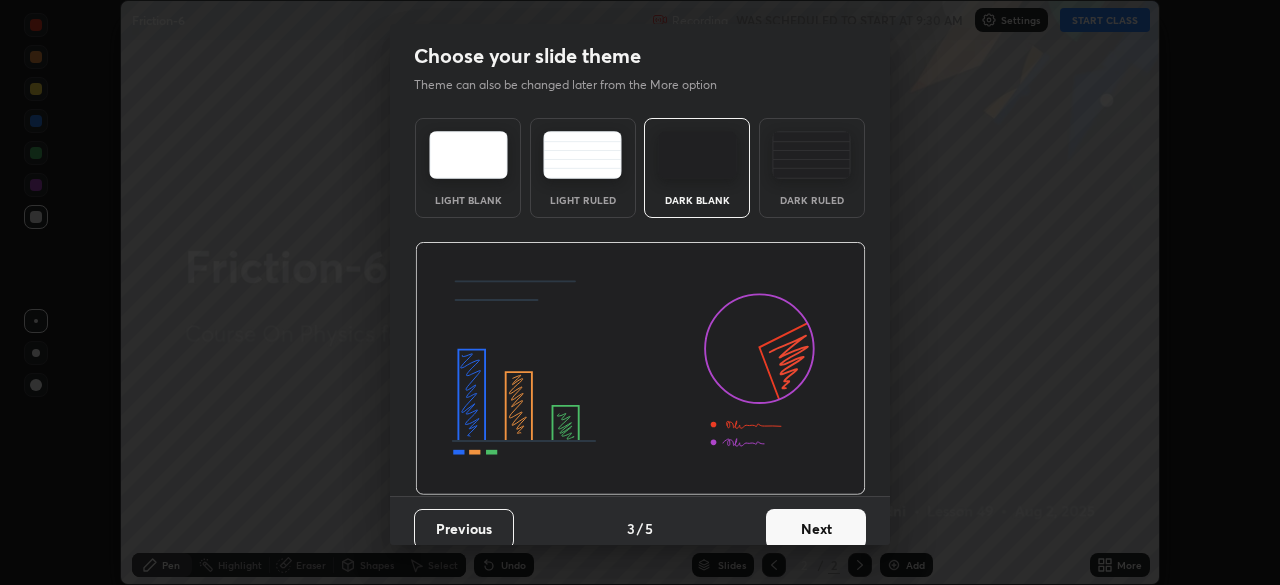 click on "Next" at bounding box center [816, 529] 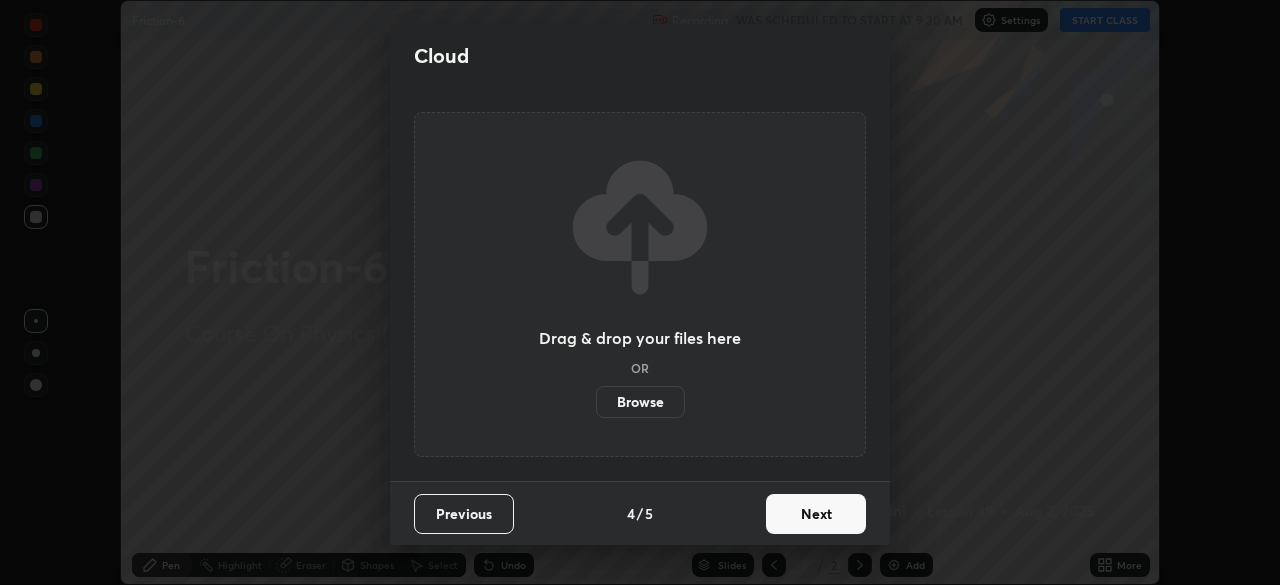 click on "Browse" at bounding box center [640, 402] 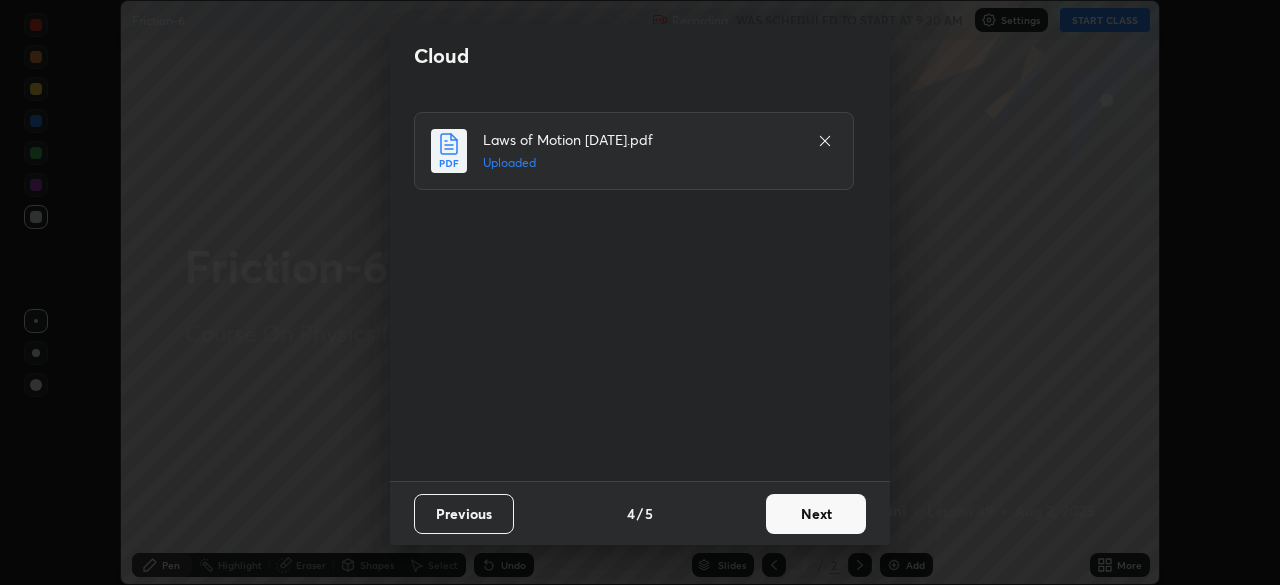 click on "Next" at bounding box center (816, 514) 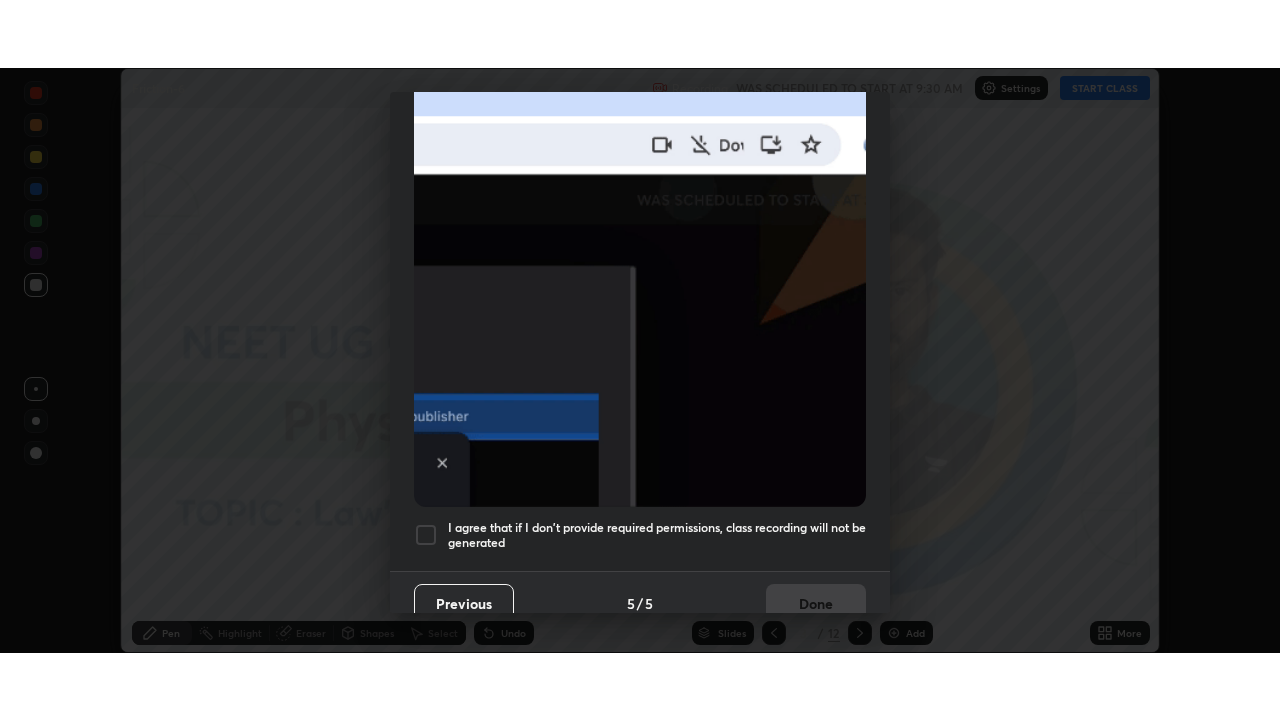scroll, scrollTop: 479, scrollLeft: 0, axis: vertical 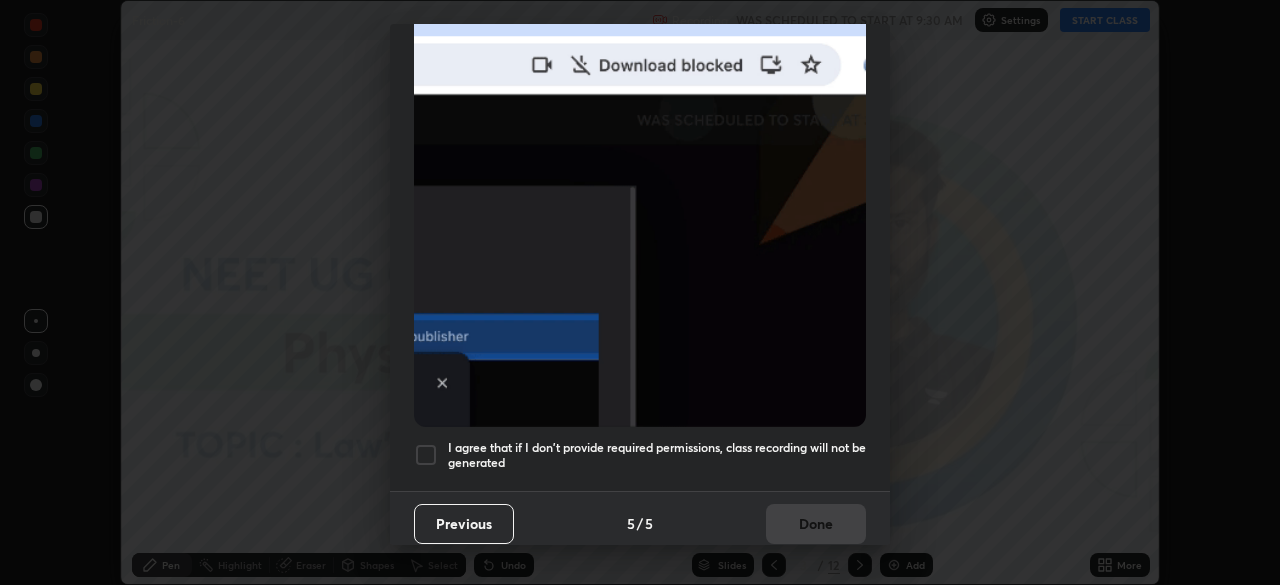 click on "I agree that if I don't provide required permissions, class recording will not be generated" at bounding box center (657, 455) 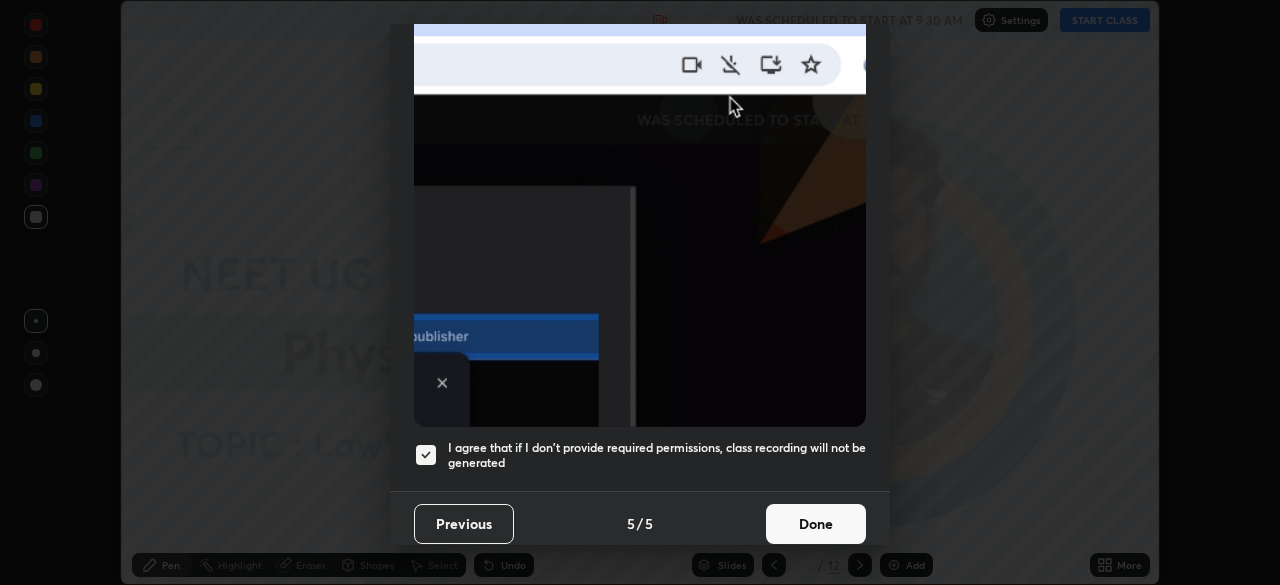 click on "Done" at bounding box center [816, 524] 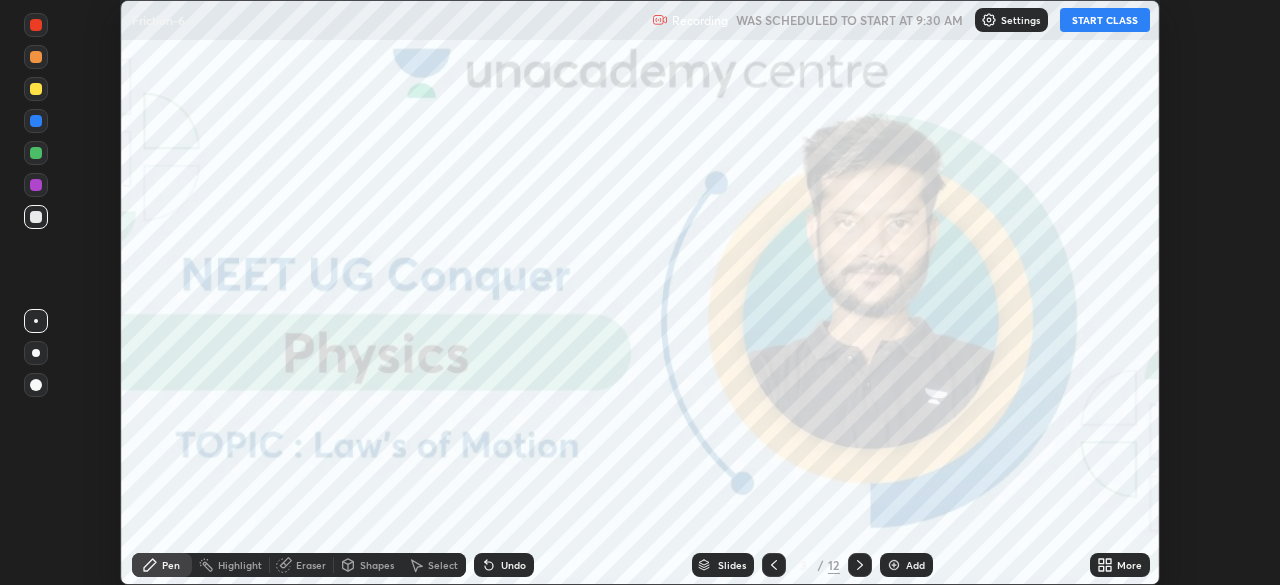 click 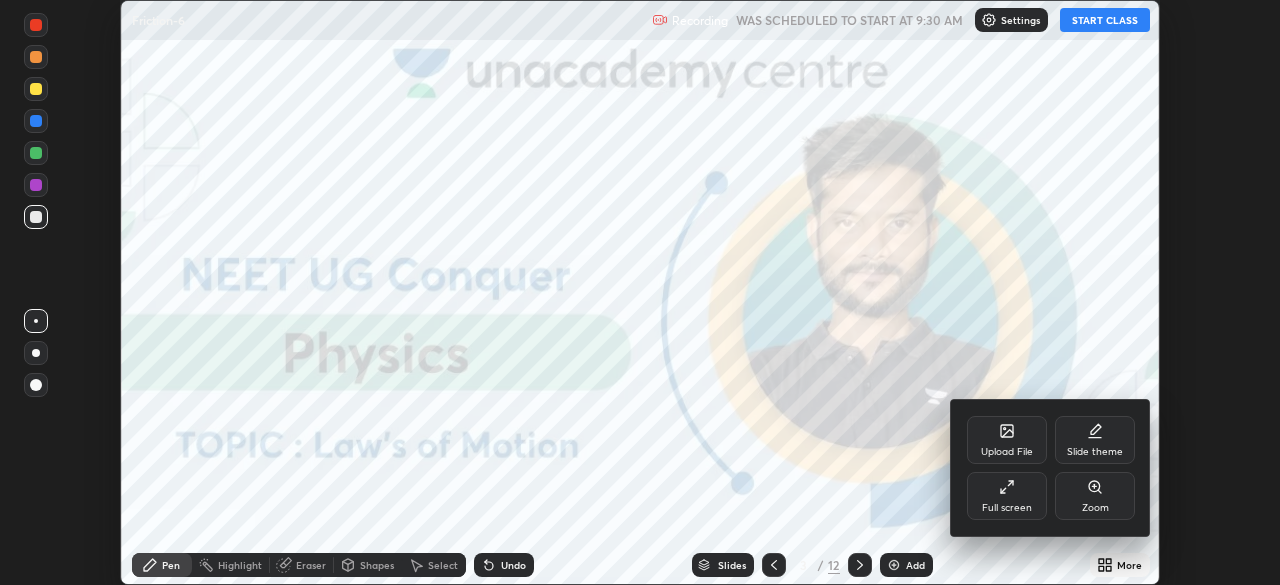 click 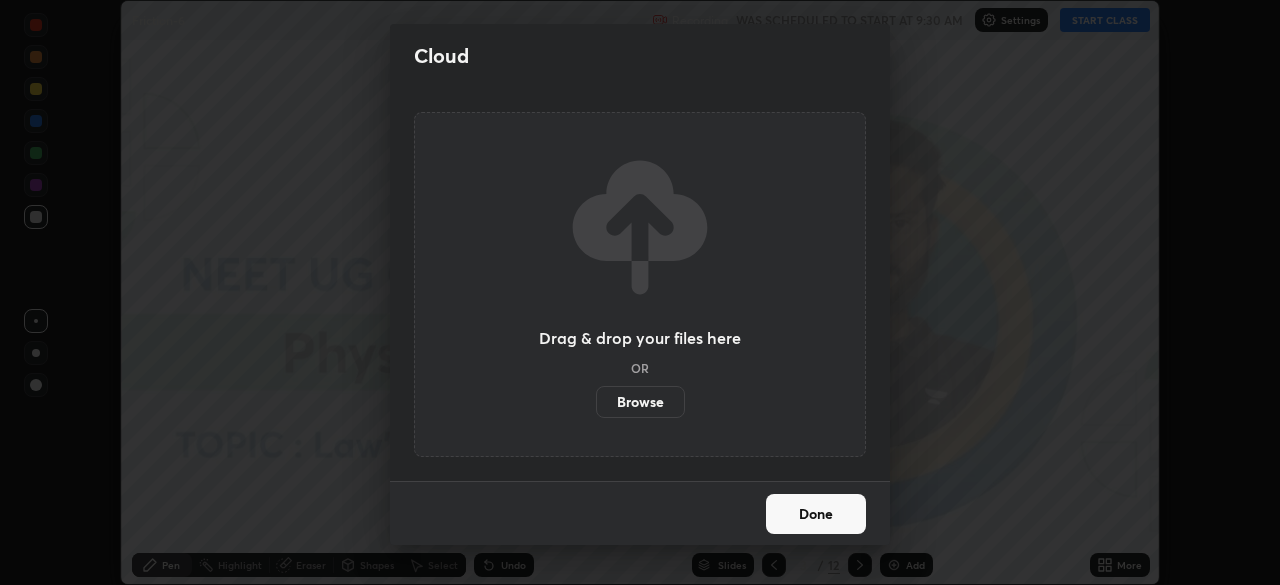 click on "Browse" at bounding box center (640, 402) 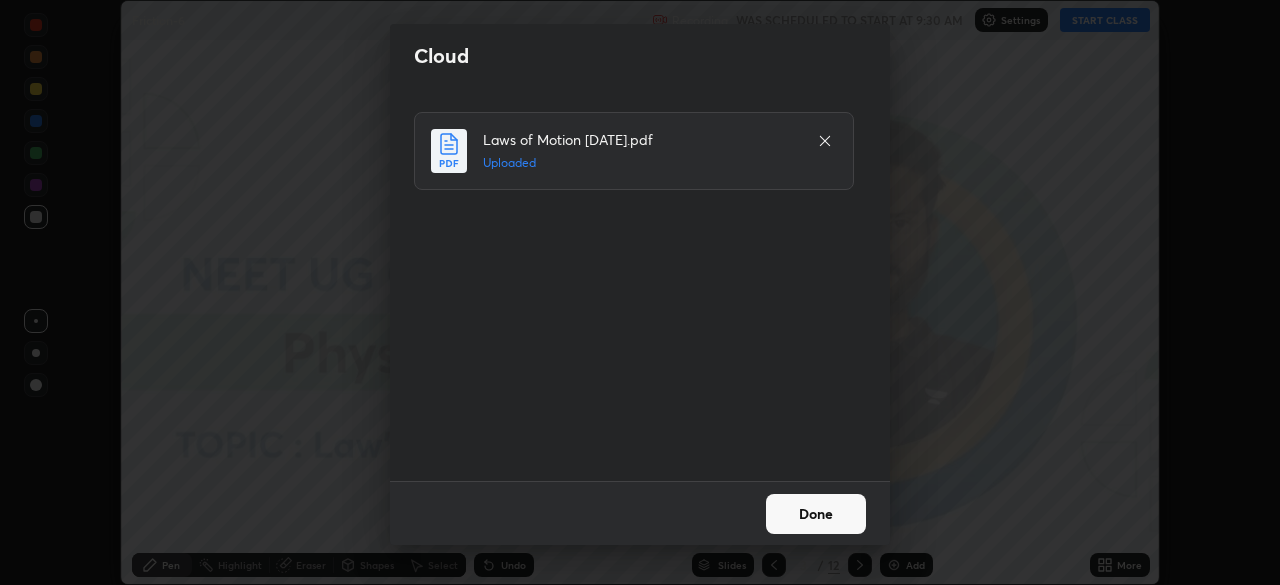 click on "Done" at bounding box center (816, 514) 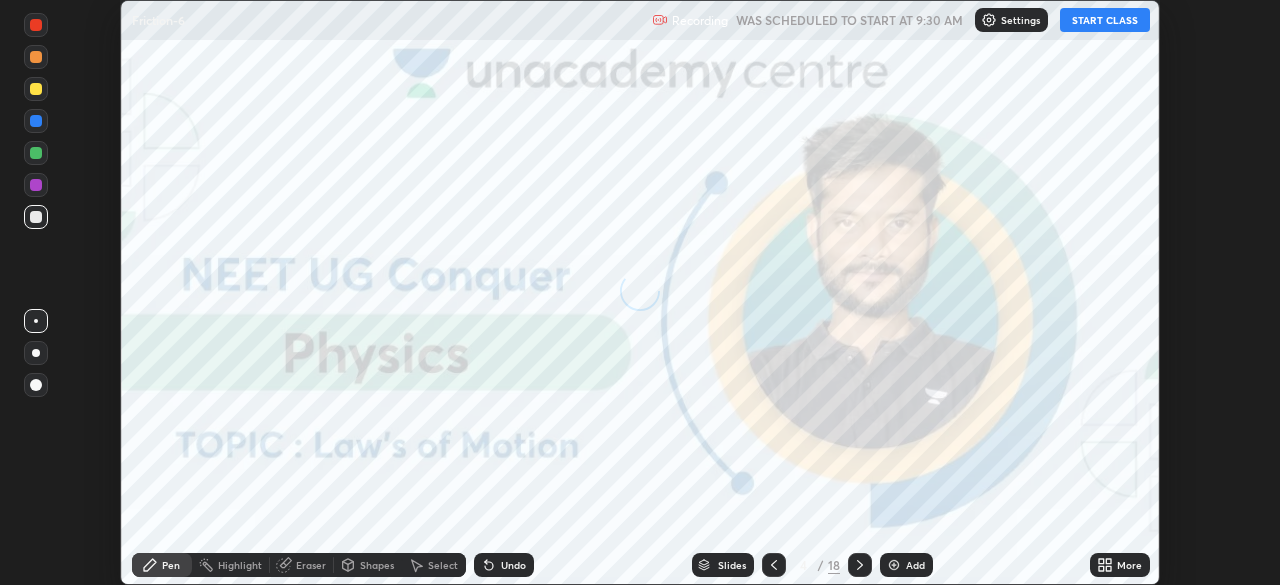 click 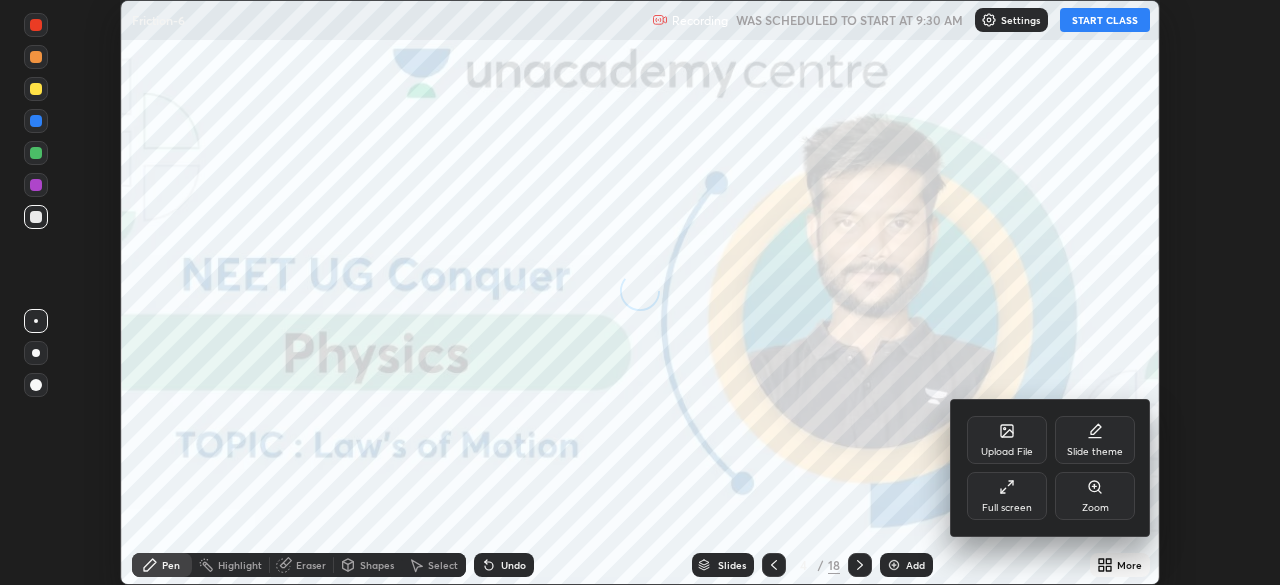 click on "Full screen" at bounding box center (1007, 496) 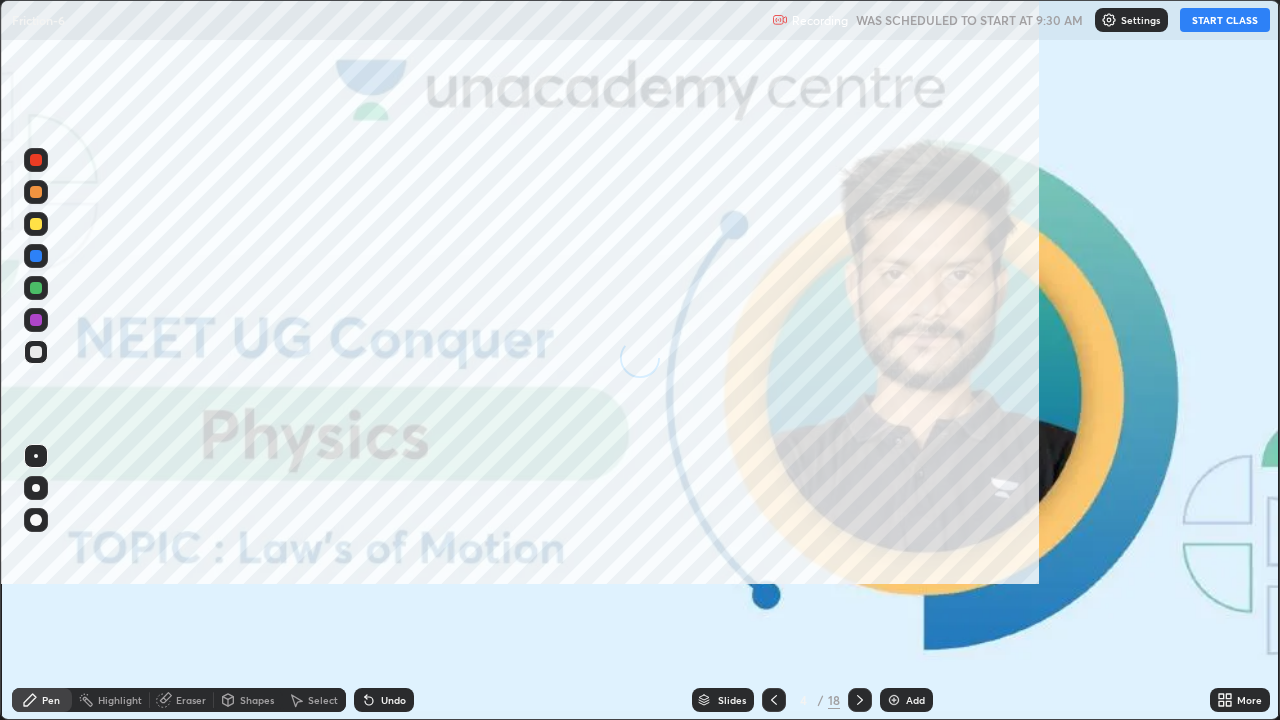 scroll, scrollTop: 99280, scrollLeft: 98720, axis: both 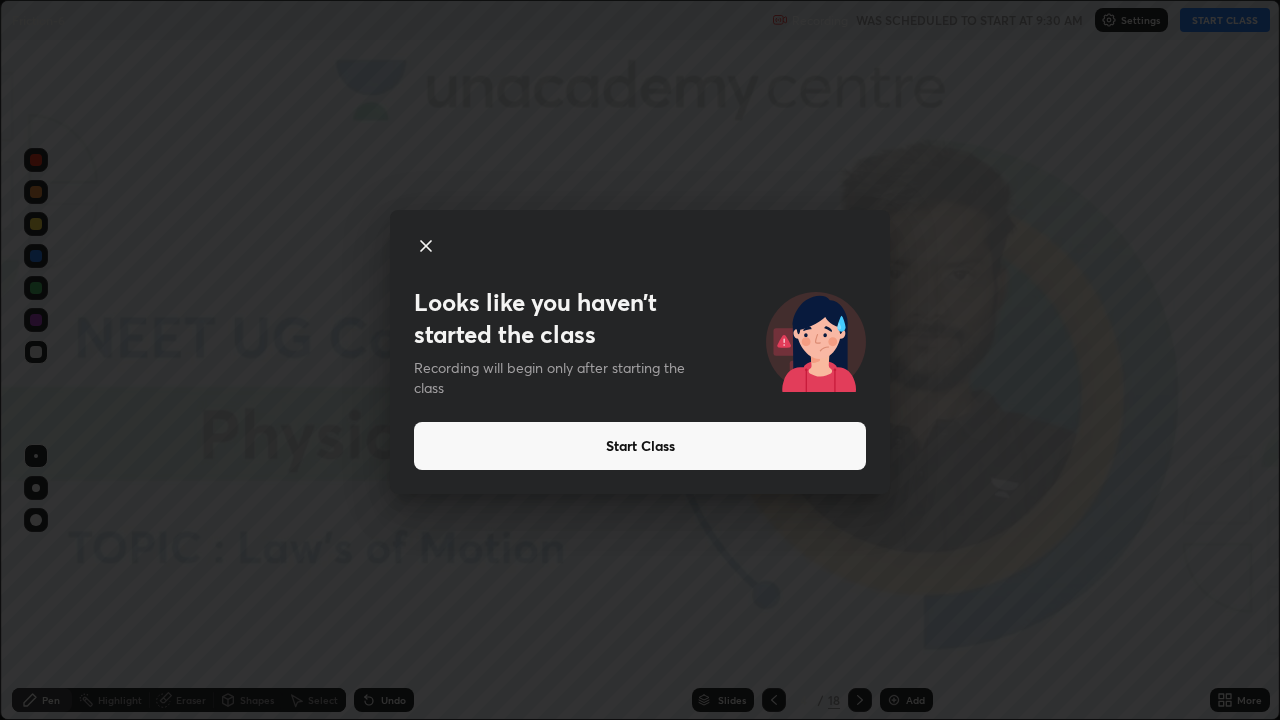click on "Start Class" at bounding box center (640, 446) 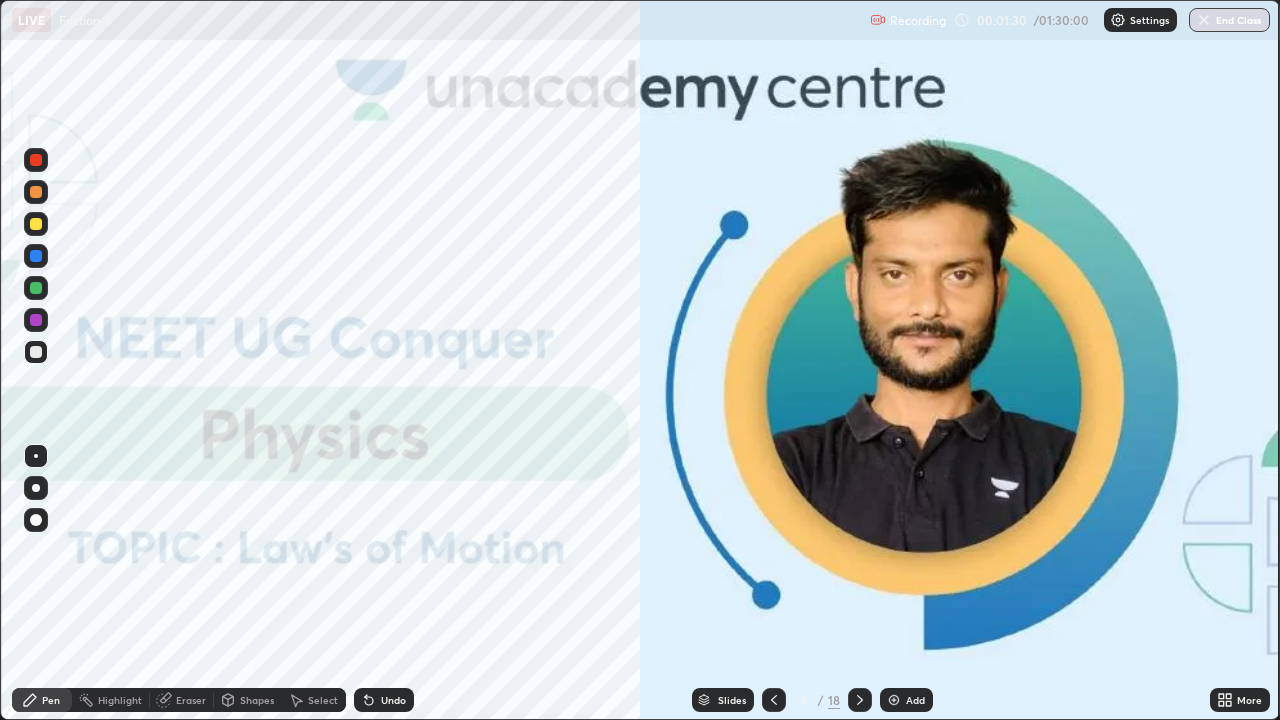 scroll, scrollTop: 99280, scrollLeft: 98720, axis: both 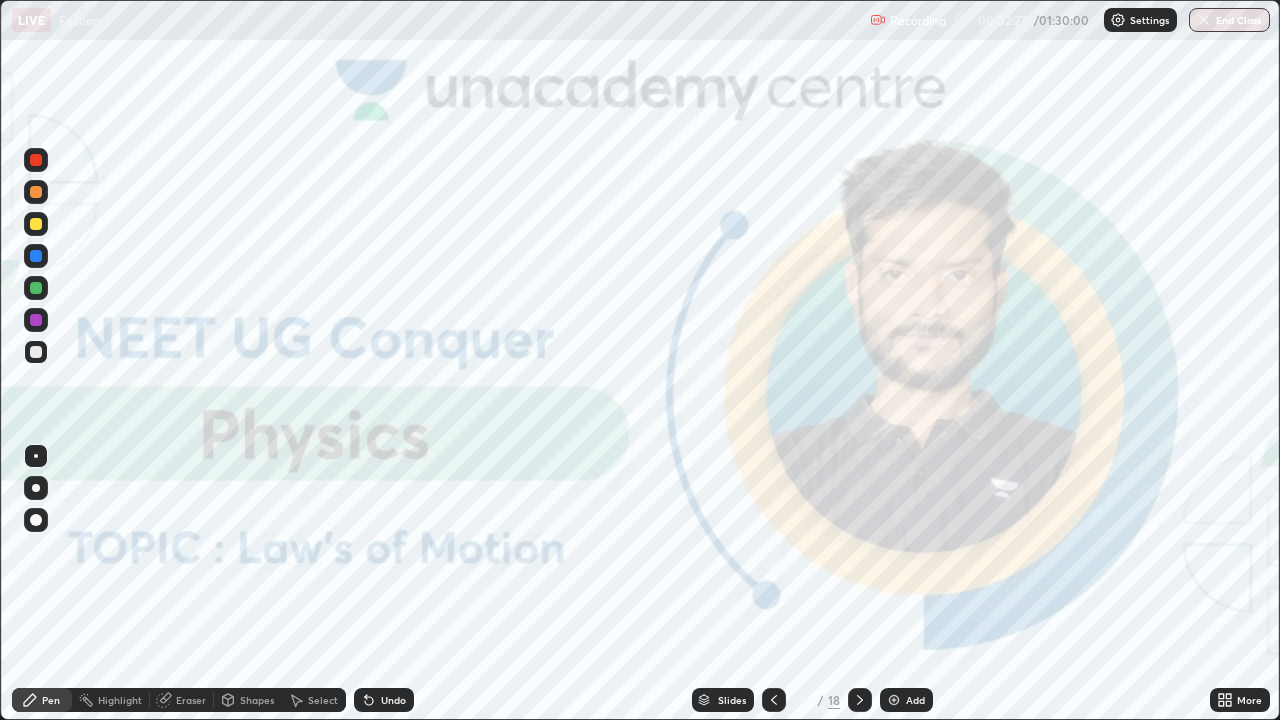 click on "Add" at bounding box center [915, 700] 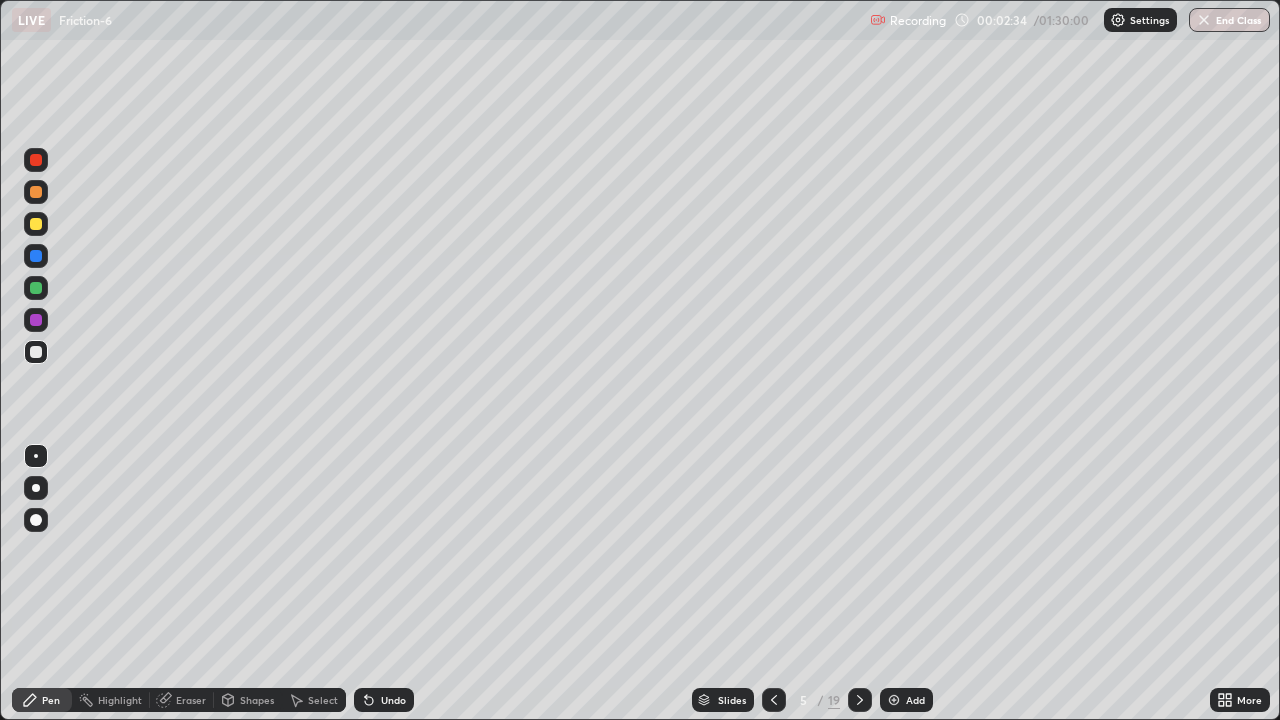 click at bounding box center [36, 488] 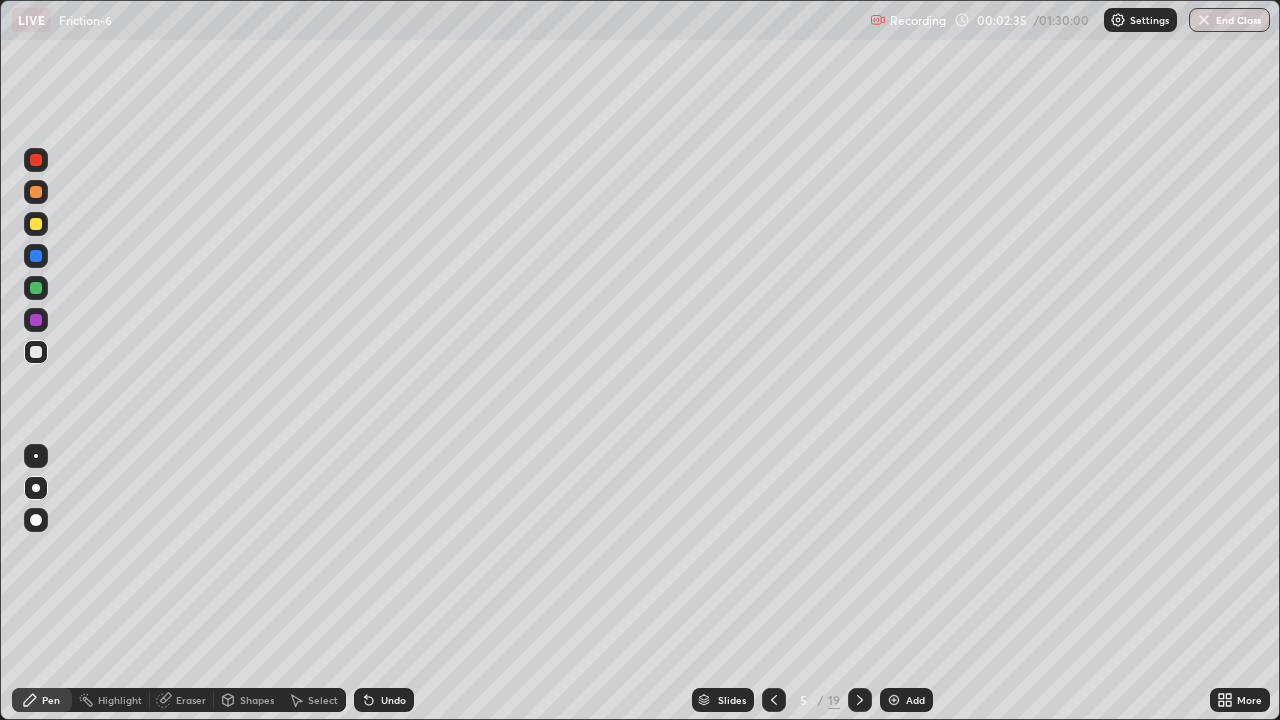 click at bounding box center (36, 224) 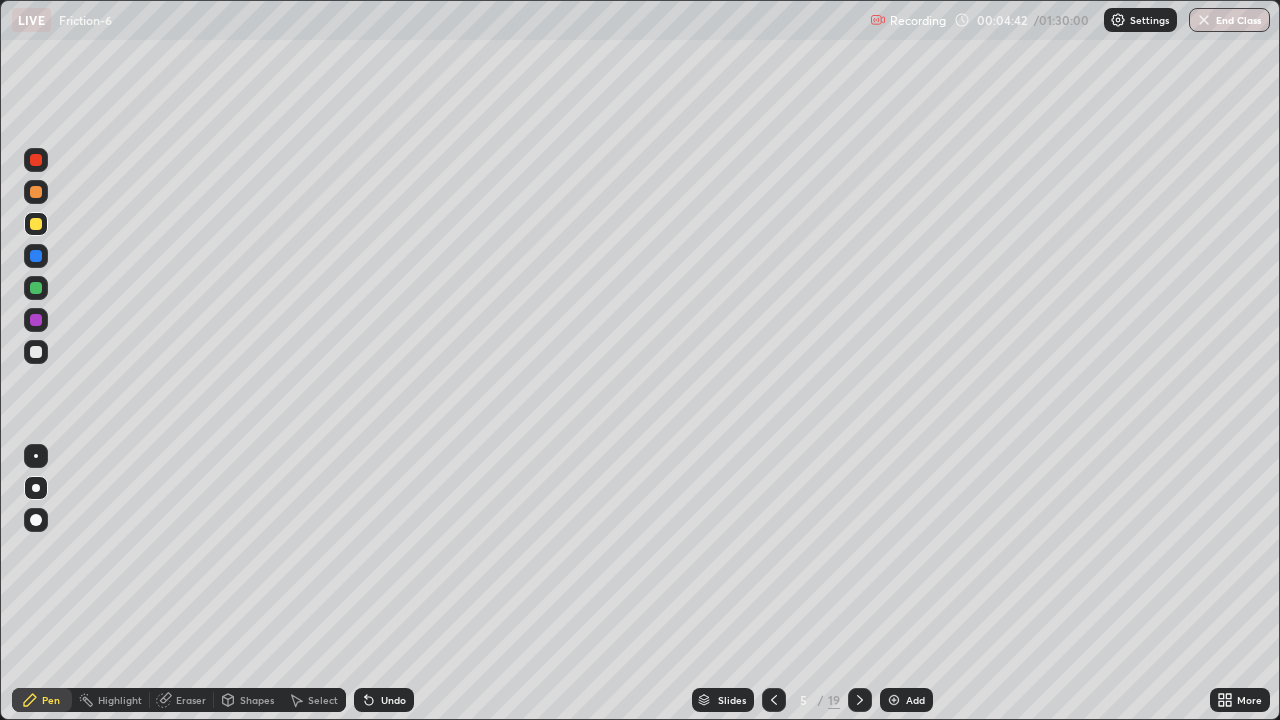 click at bounding box center (36, 288) 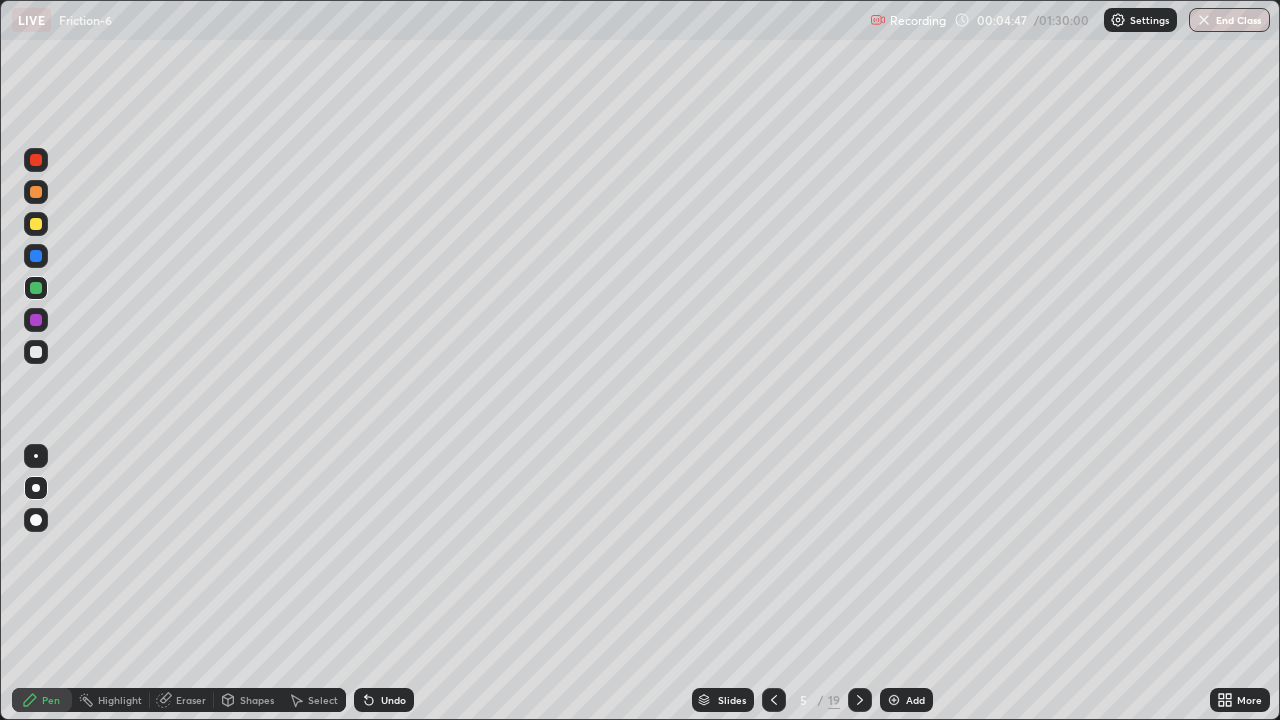 click at bounding box center (36, 224) 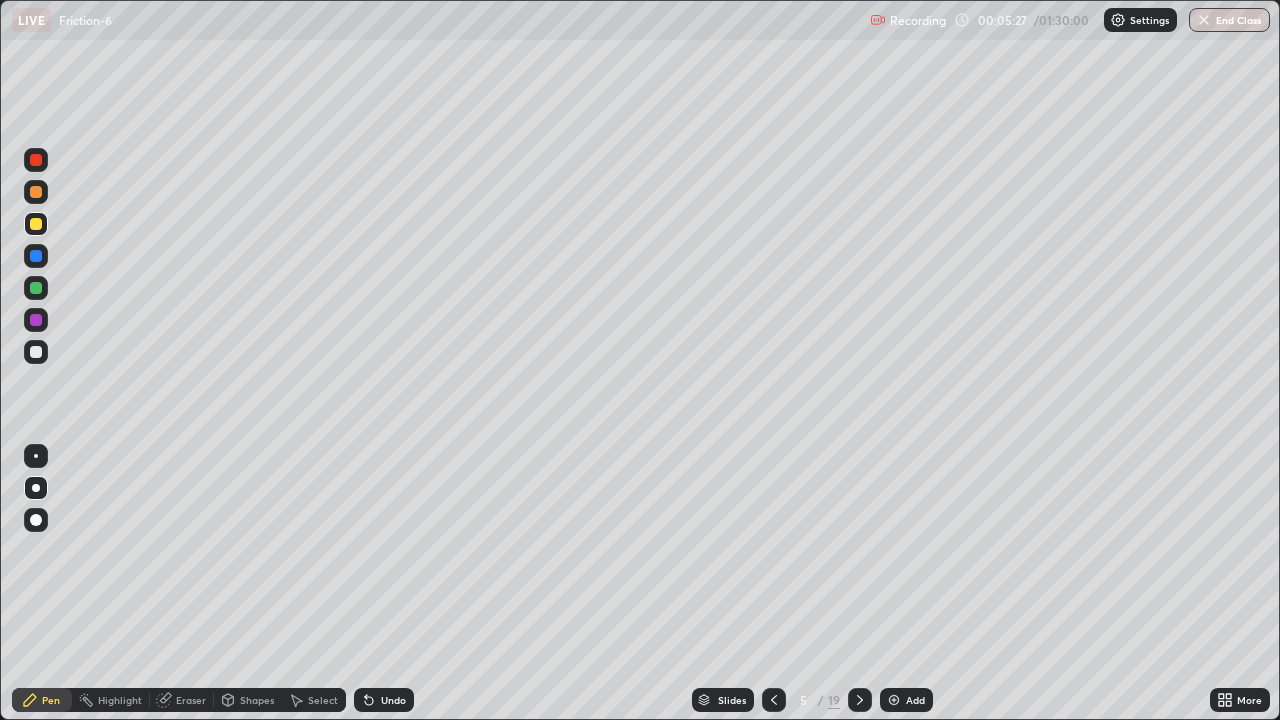 click 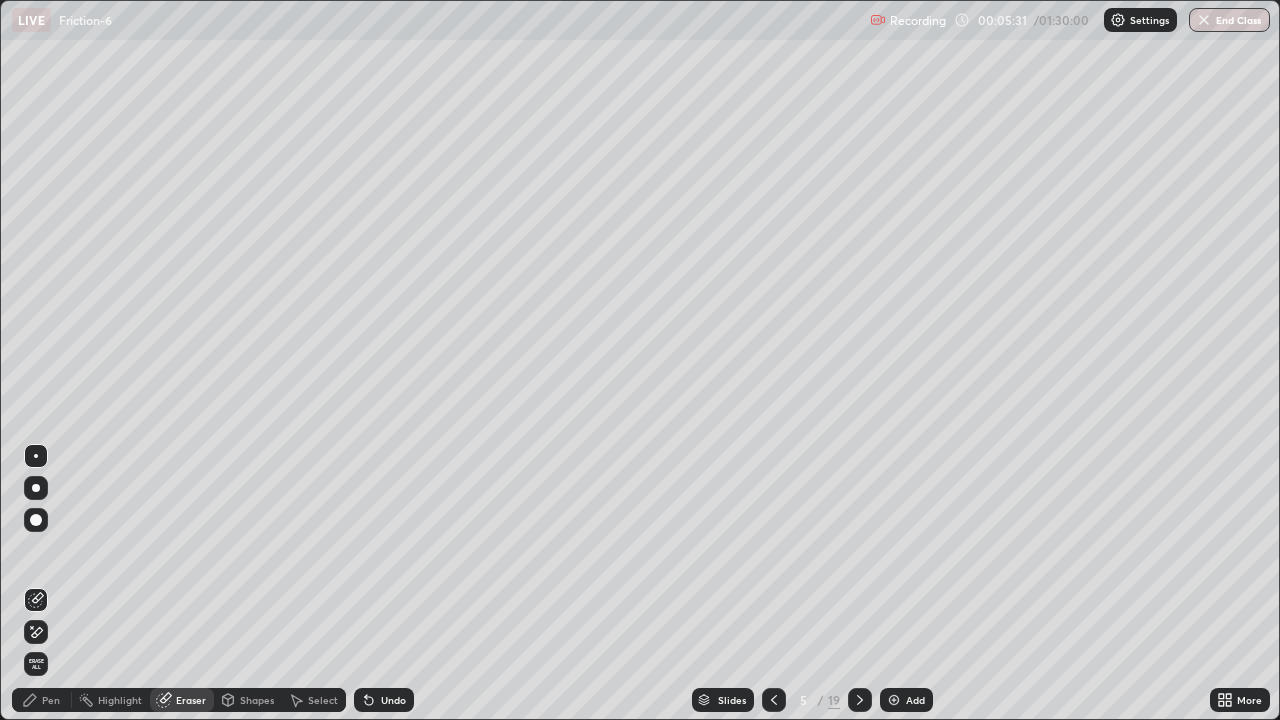 click on "Pen" at bounding box center (42, 700) 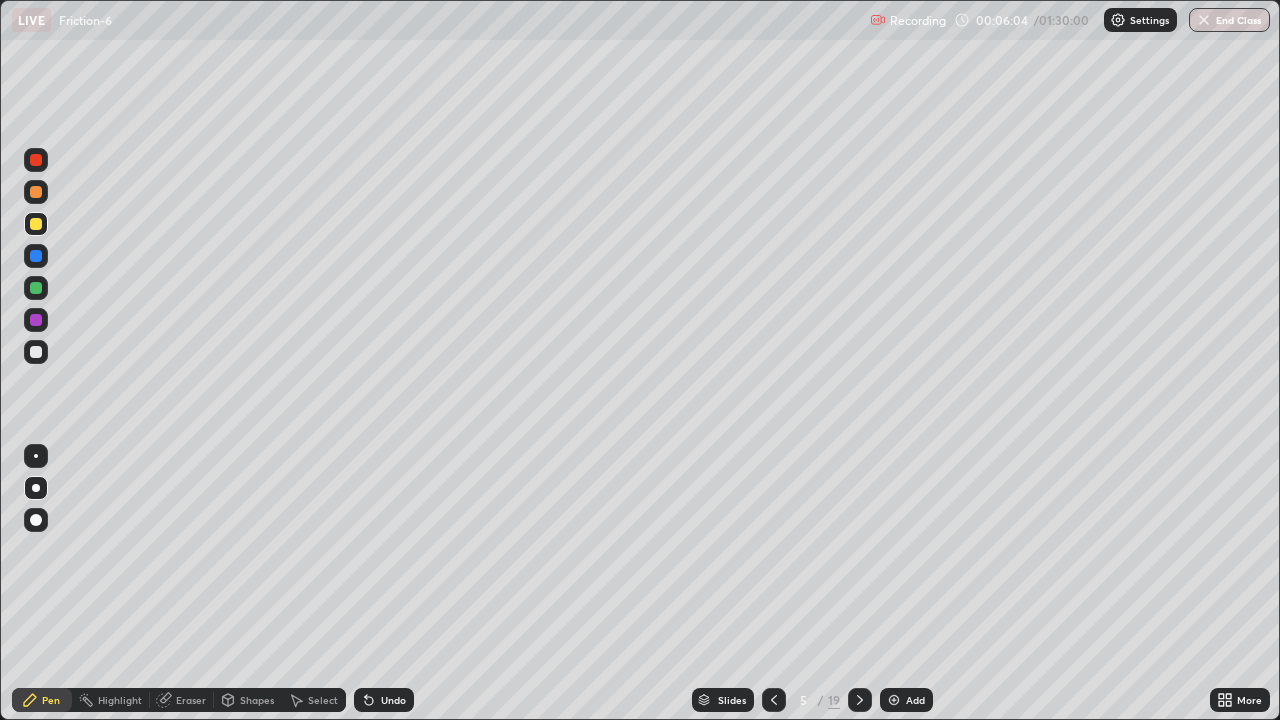 click at bounding box center [36, 352] 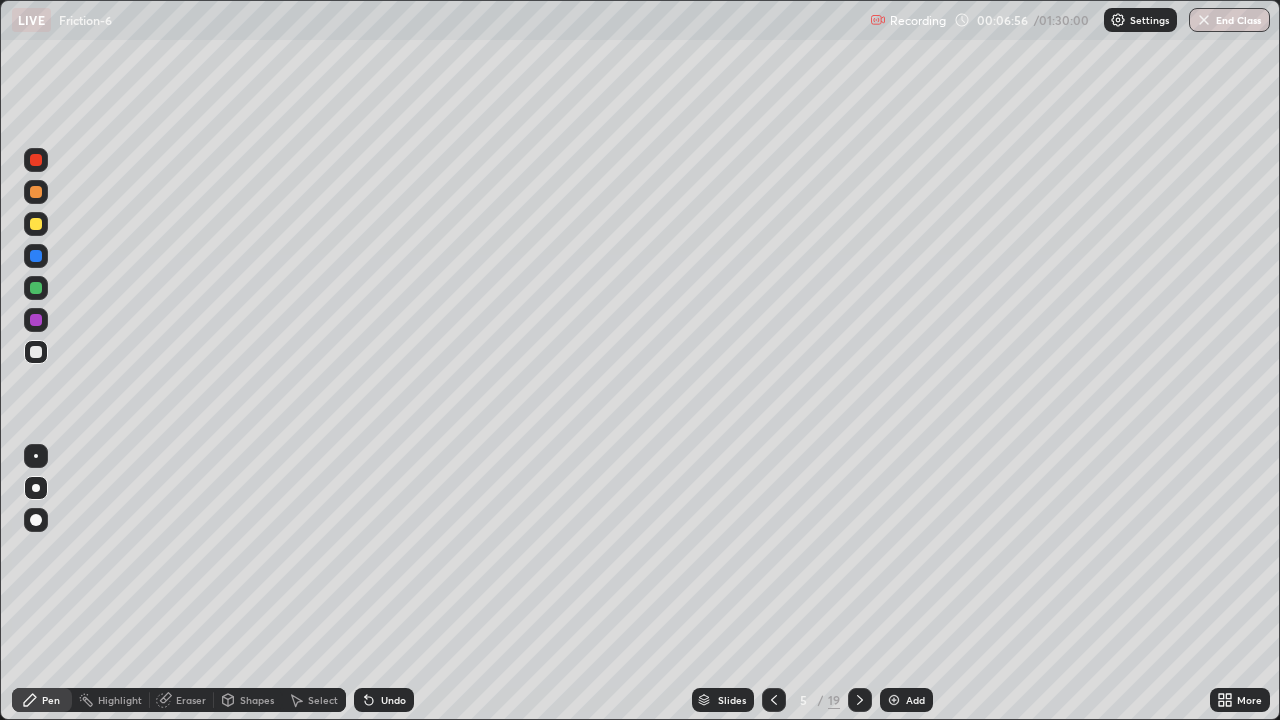 click at bounding box center [36, 320] 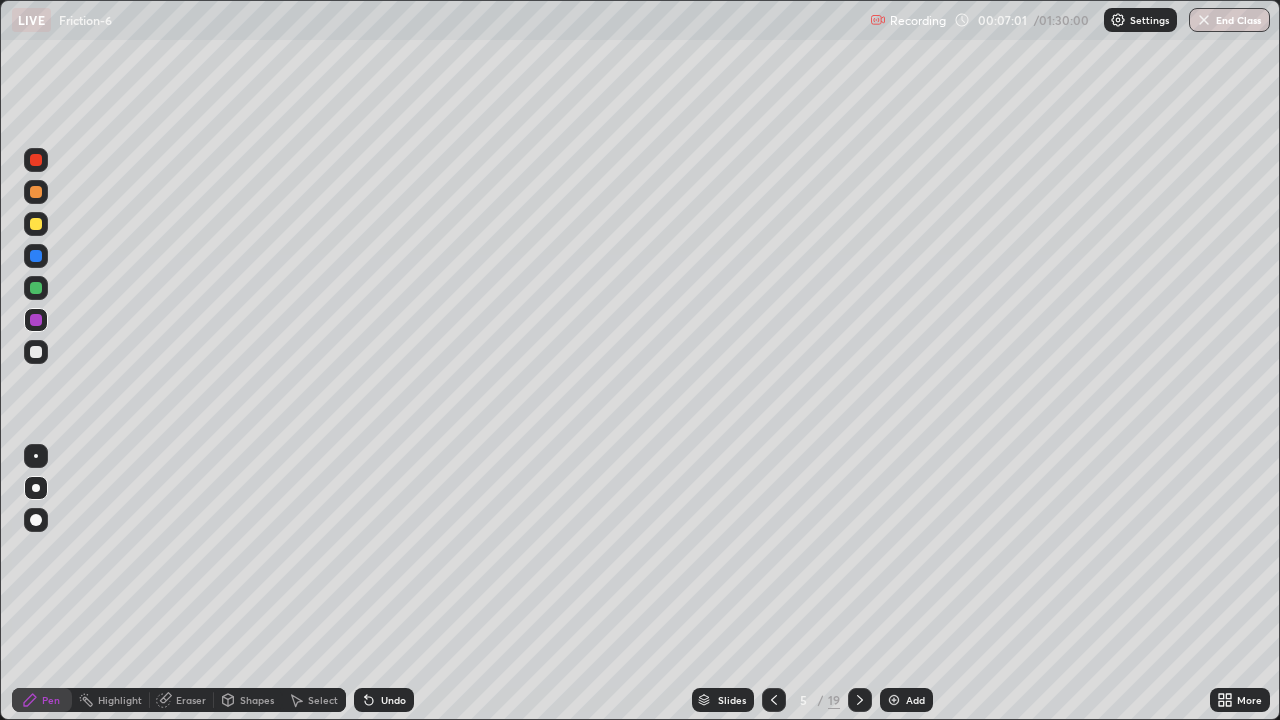 click at bounding box center (36, 352) 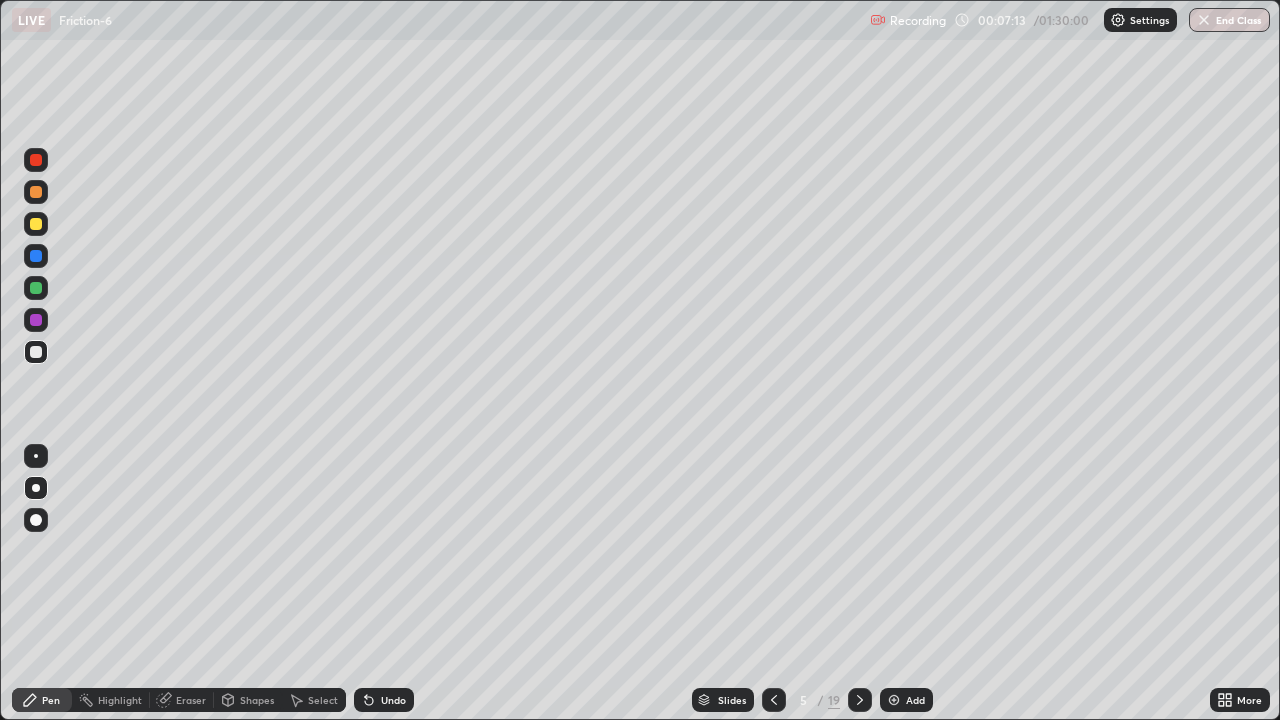click at bounding box center [36, 288] 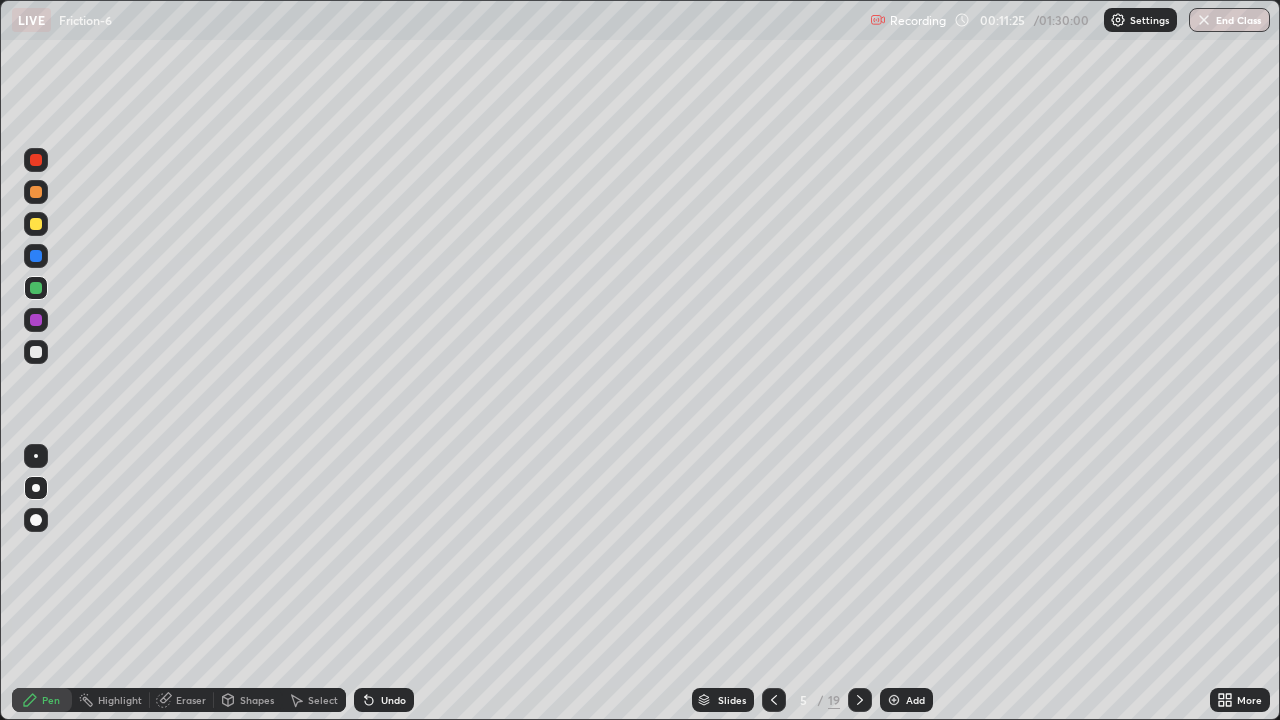 click at bounding box center [894, 700] 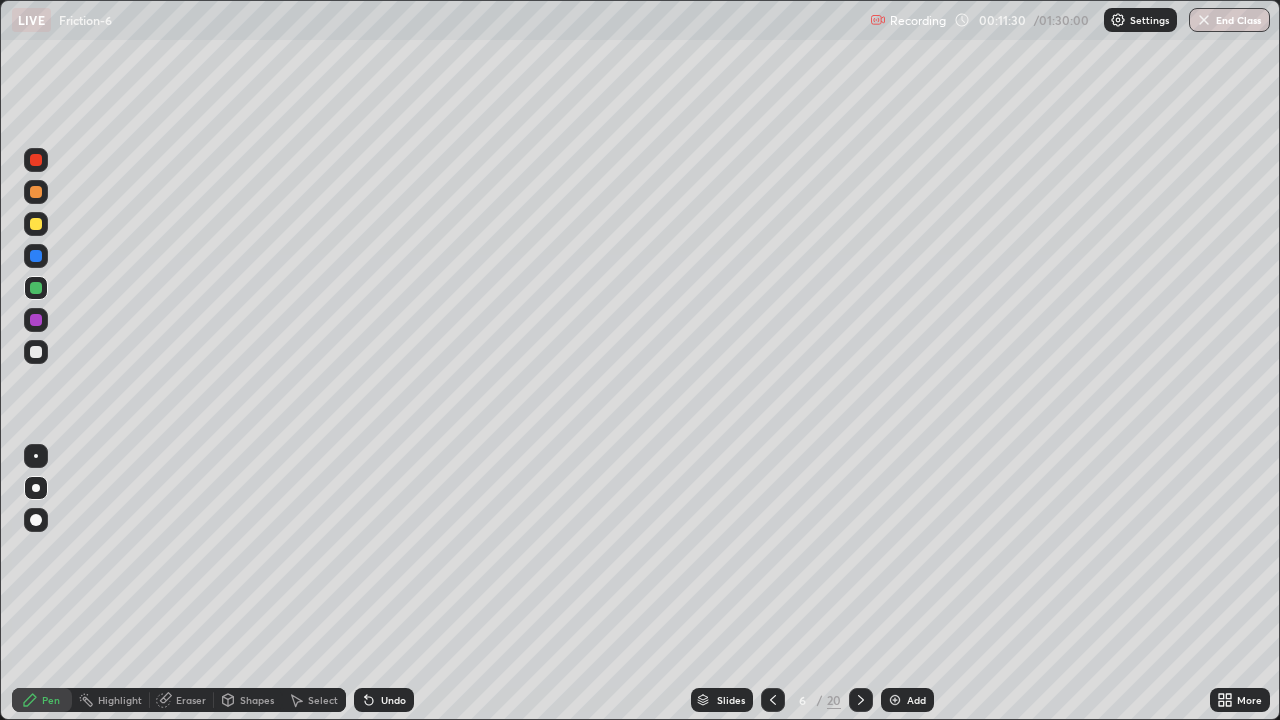 click at bounding box center [36, 224] 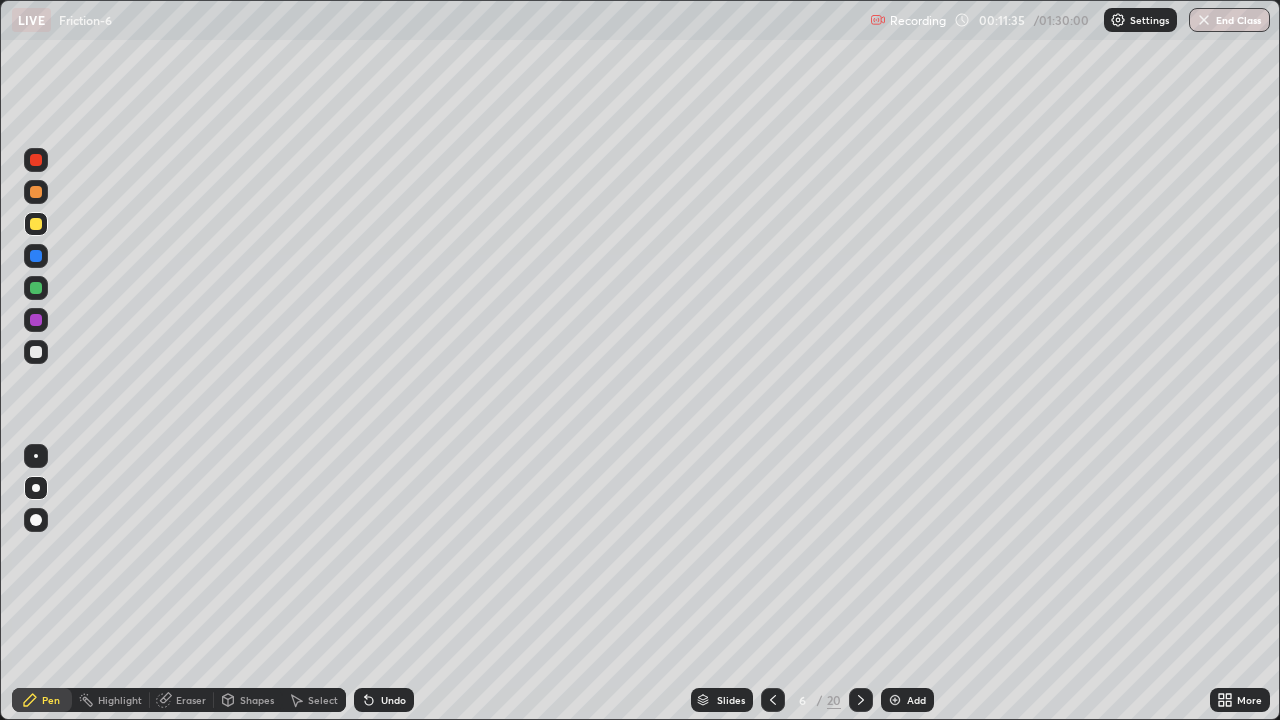 click at bounding box center [36, 352] 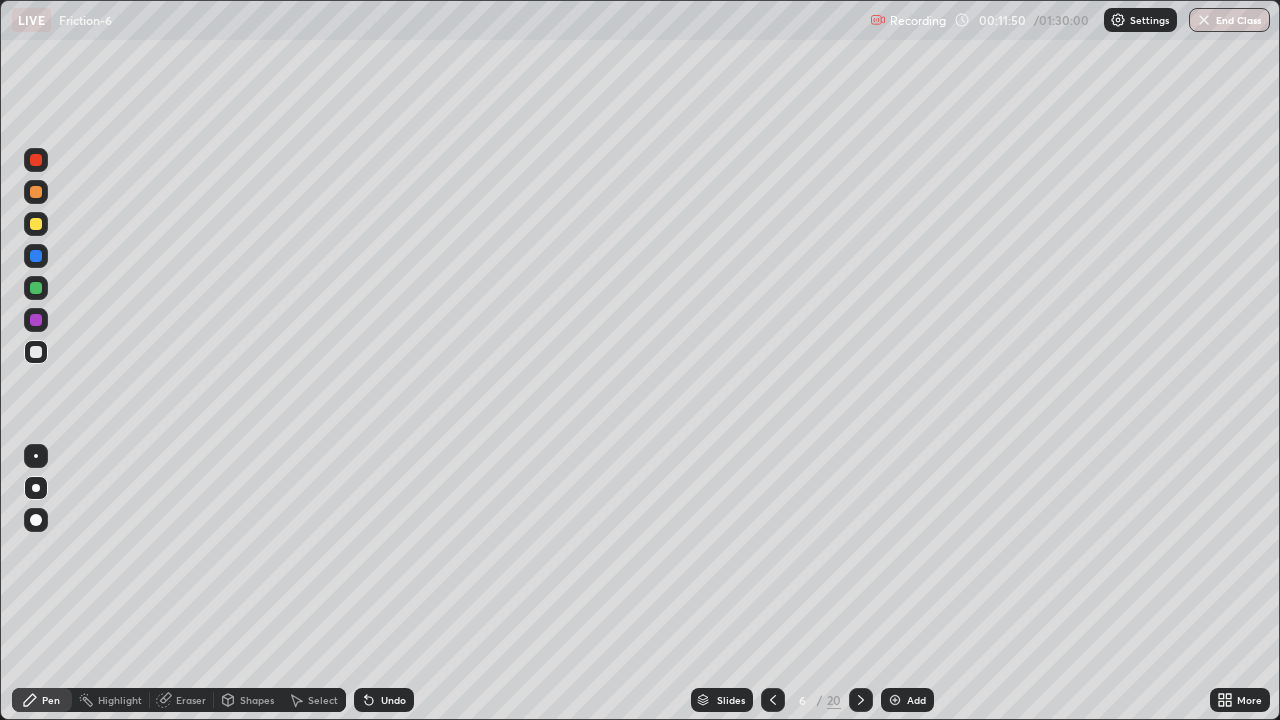 click at bounding box center (36, 320) 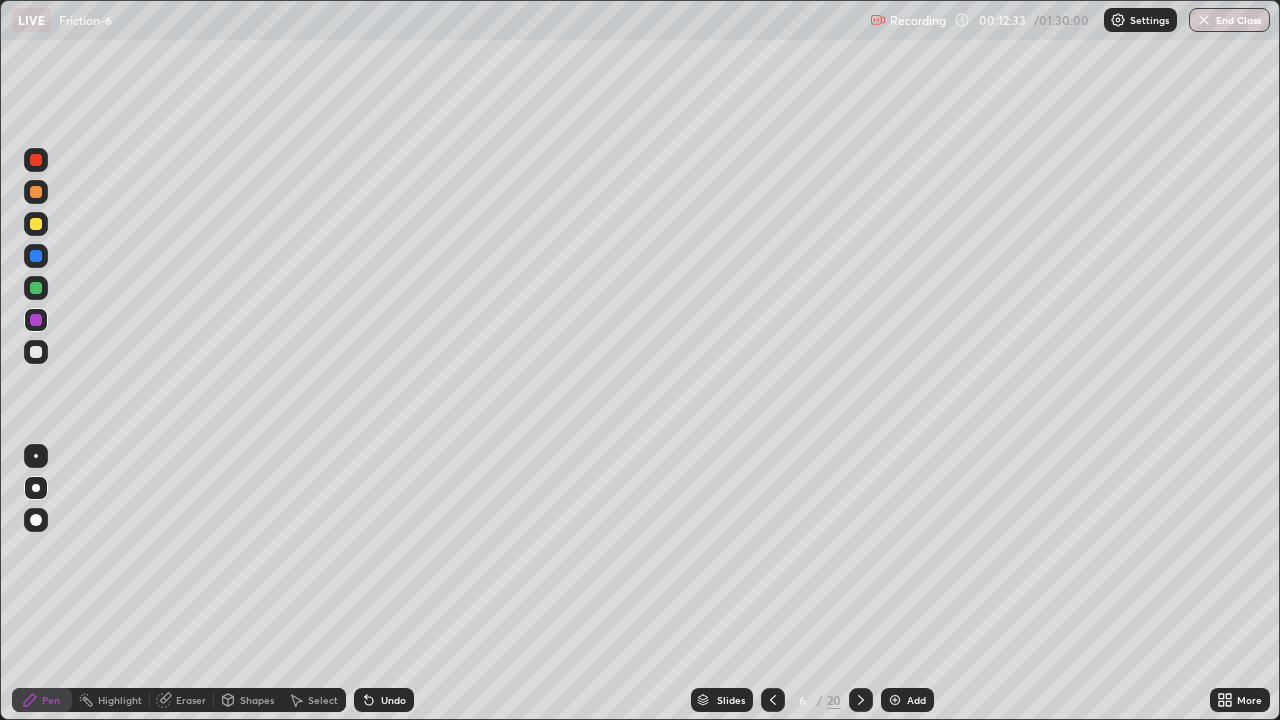 click at bounding box center (36, 288) 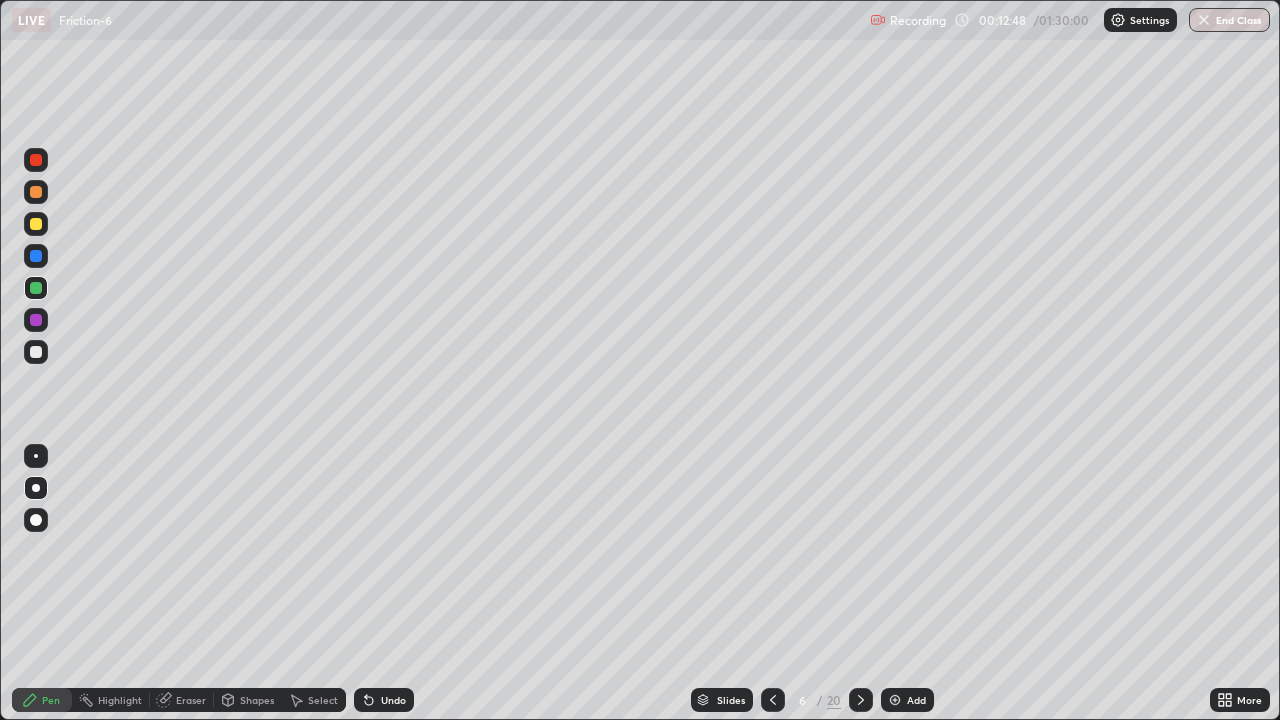 click at bounding box center [36, 224] 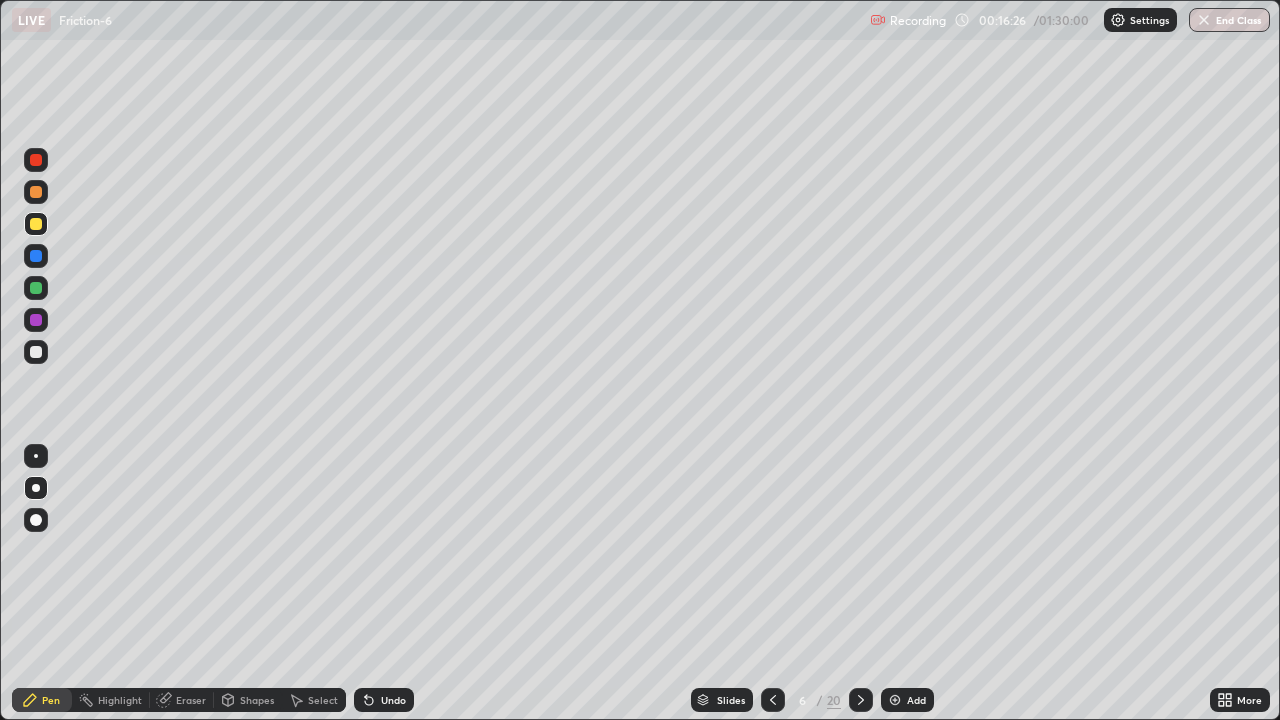 click at bounding box center (36, 192) 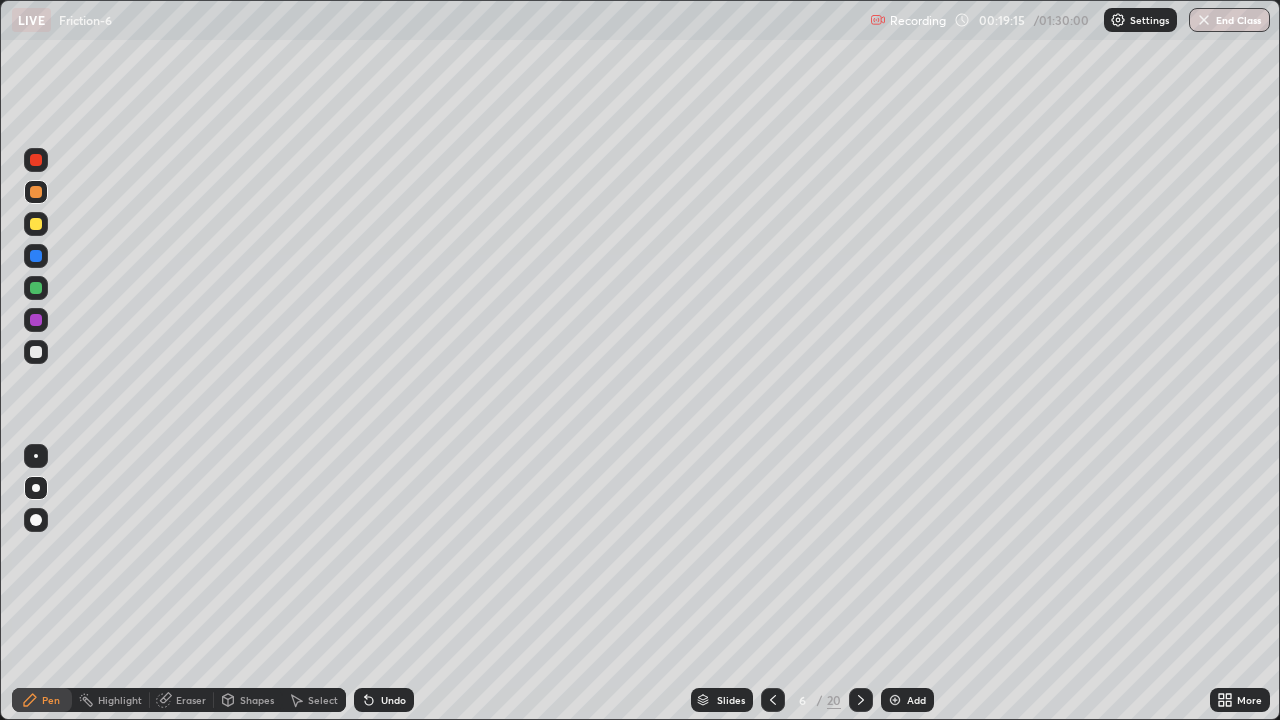 click at bounding box center [895, 700] 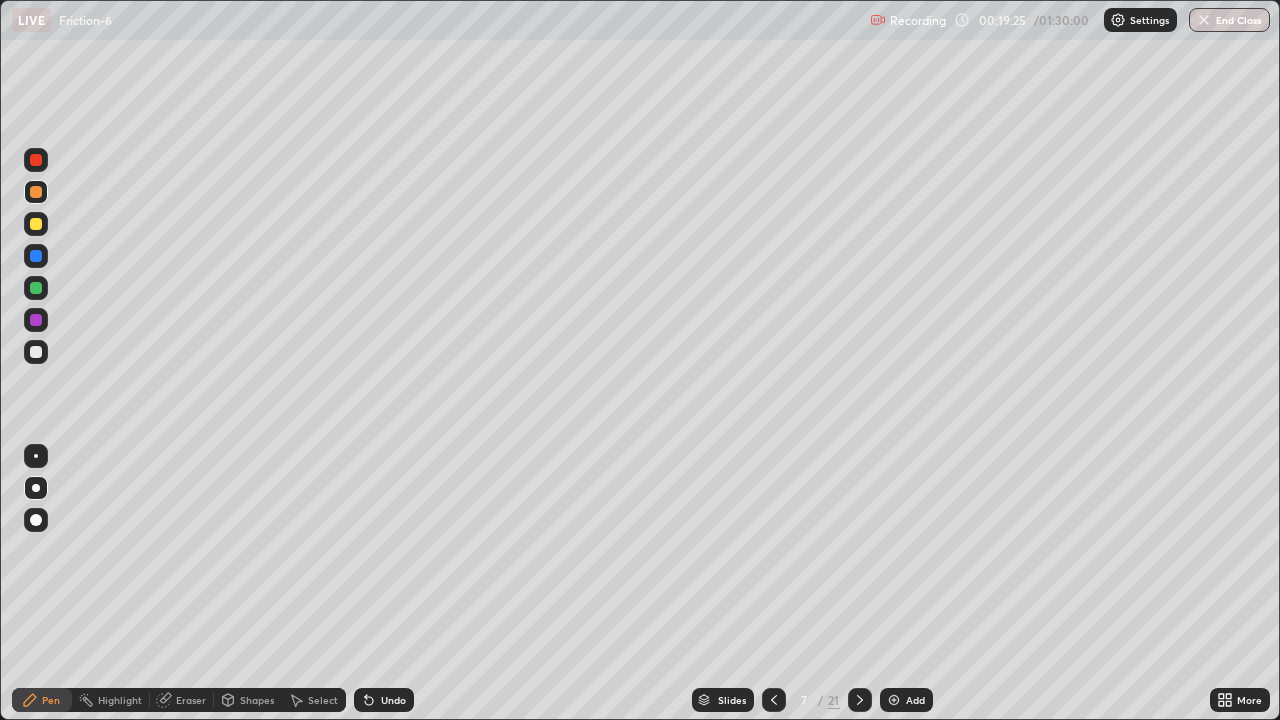click at bounding box center [36, 352] 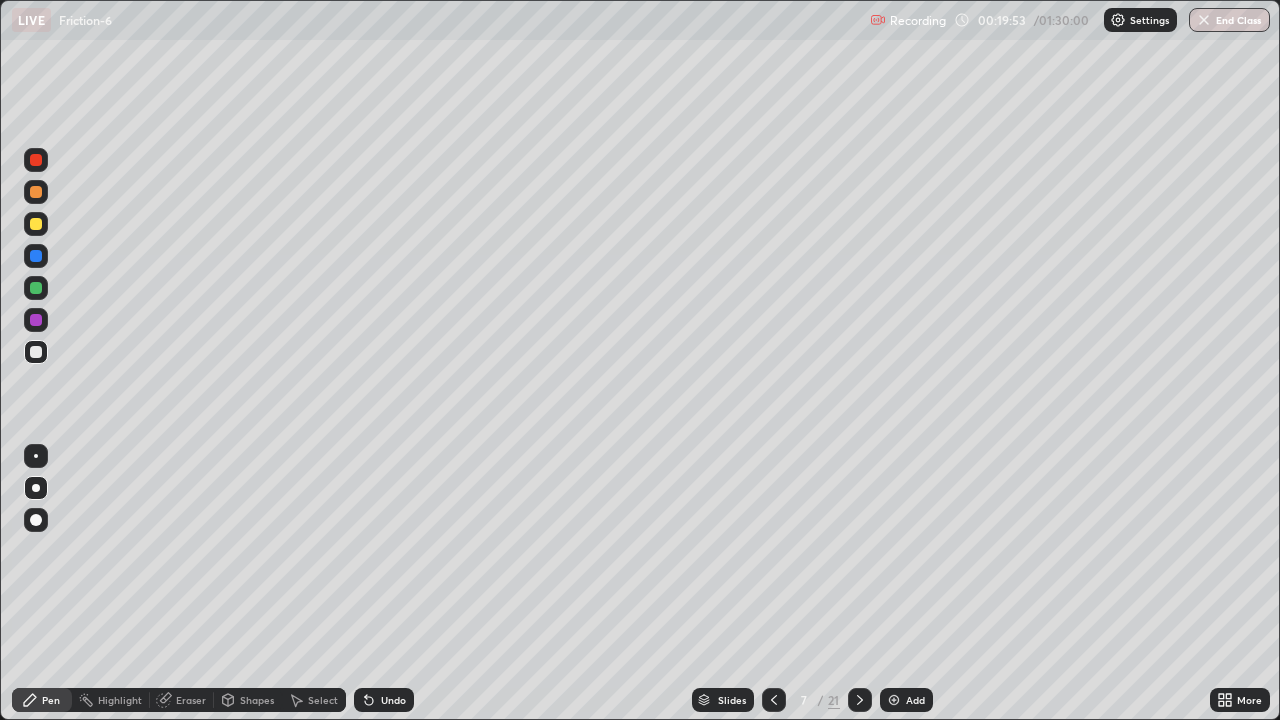 click at bounding box center (36, 192) 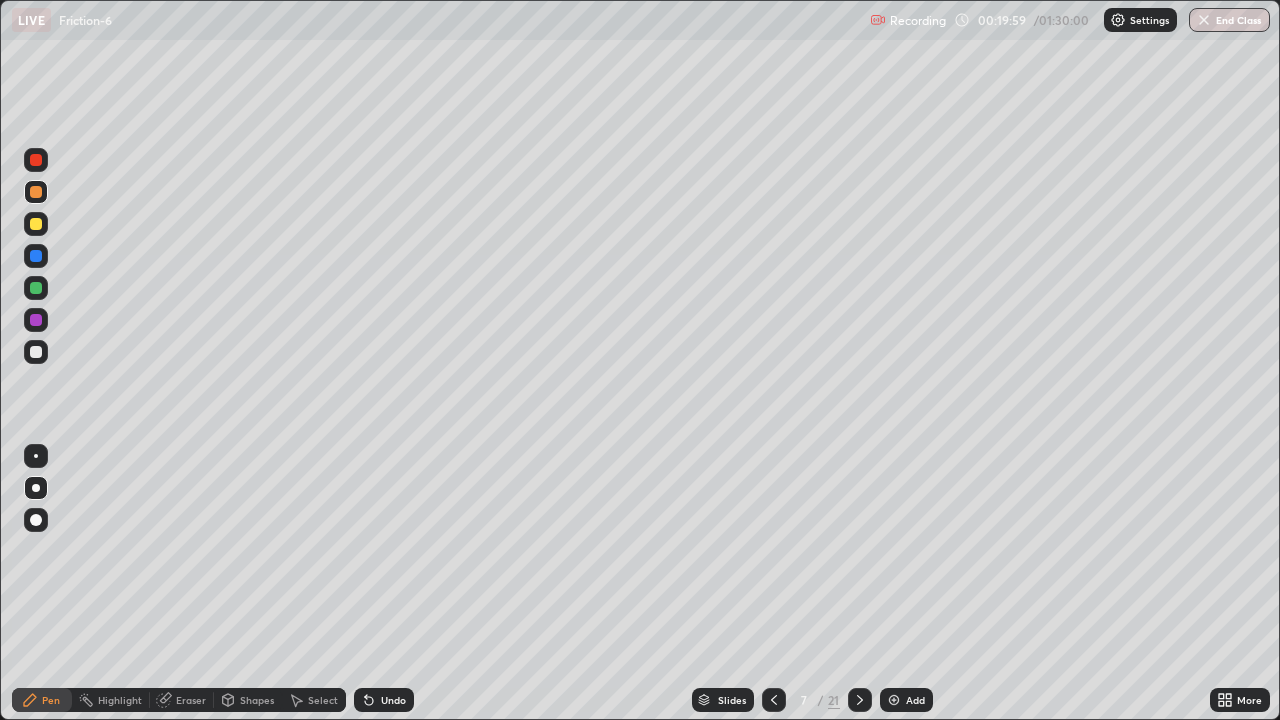 click at bounding box center [36, 352] 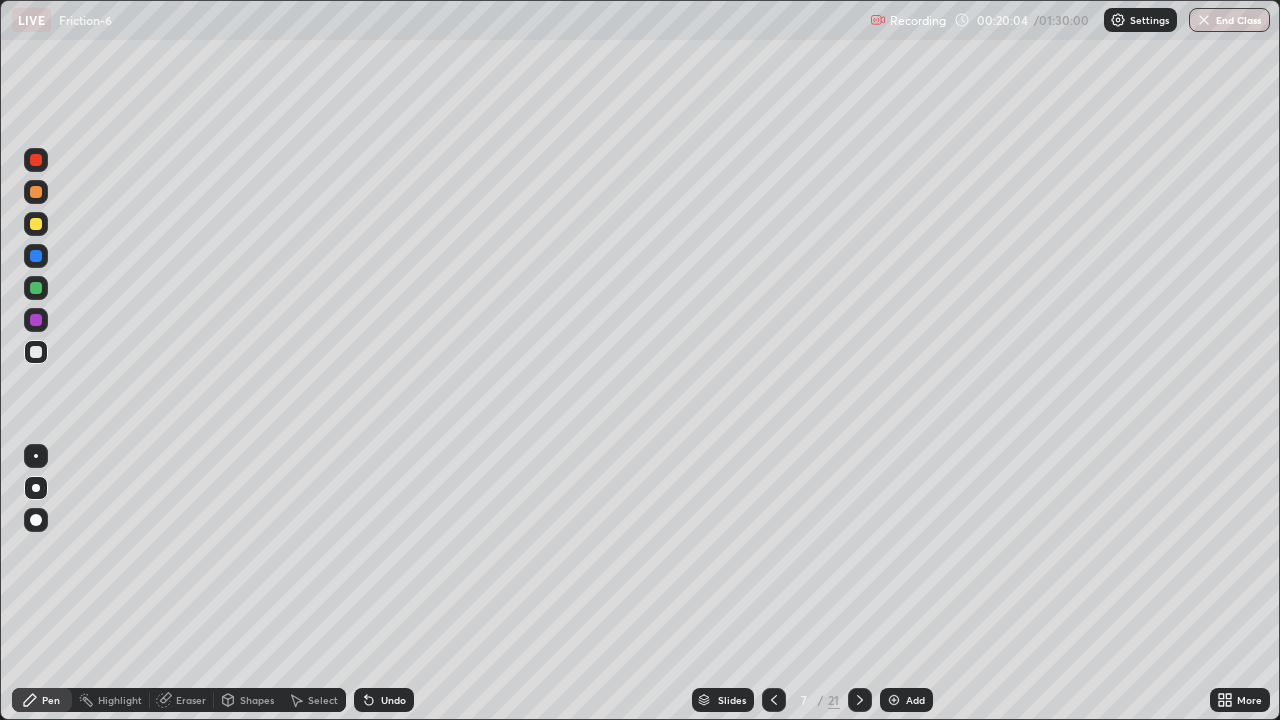 click at bounding box center (36, 224) 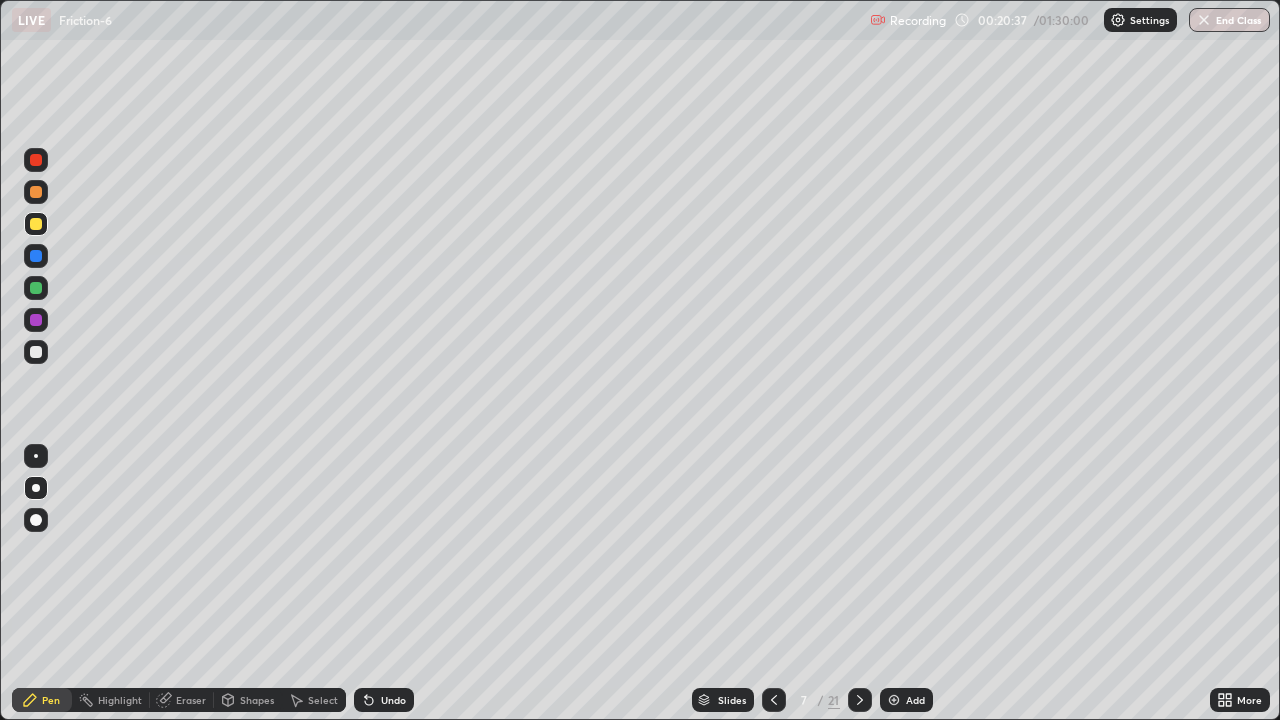 click at bounding box center [36, 160] 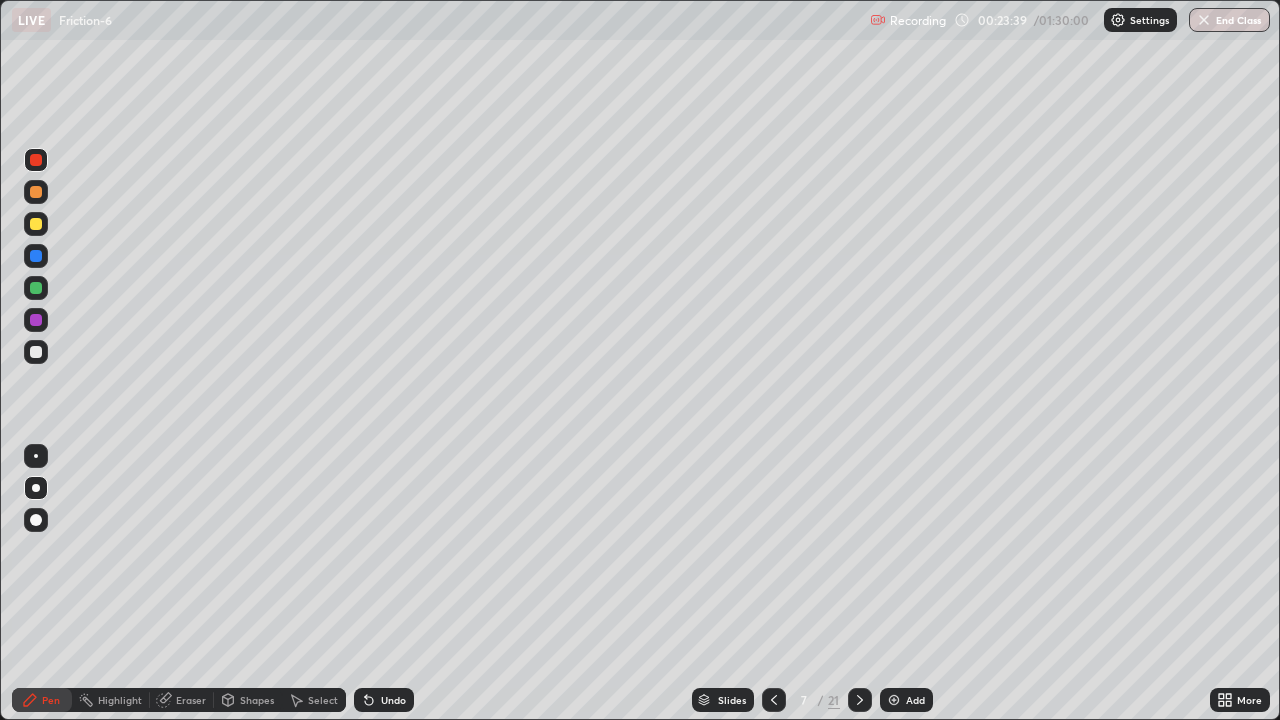 click at bounding box center (36, 224) 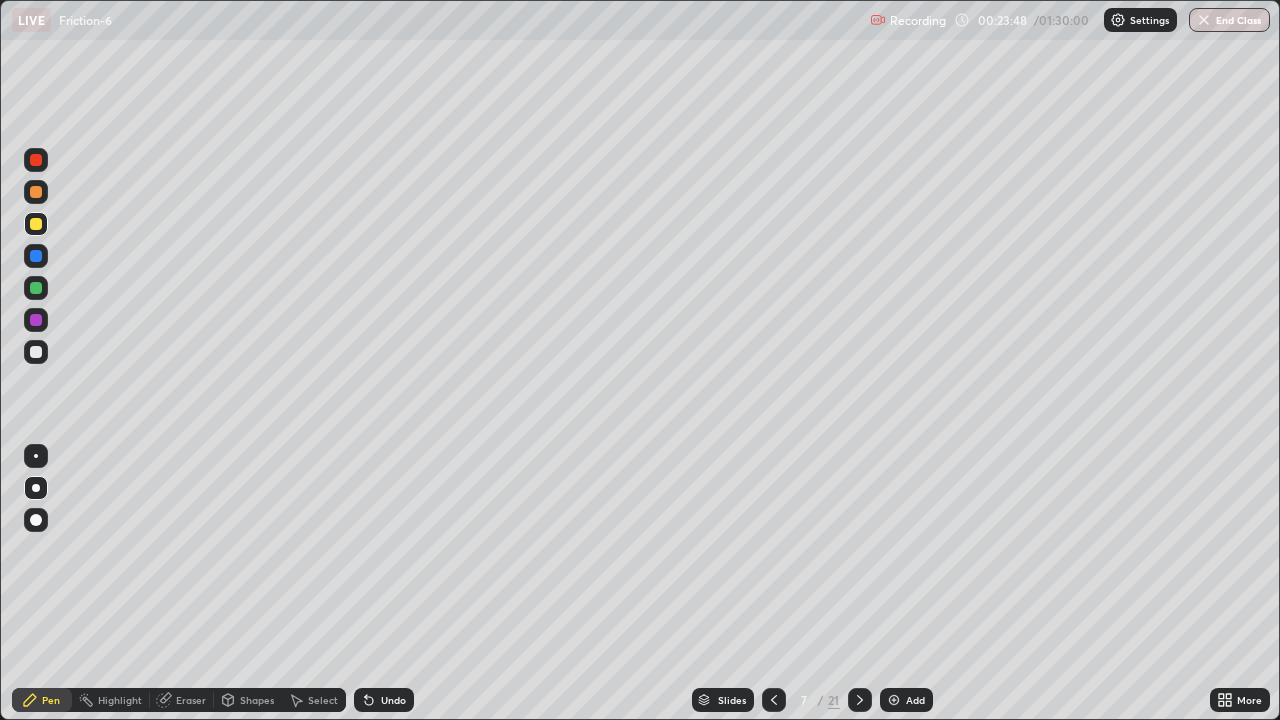 click at bounding box center (36, 352) 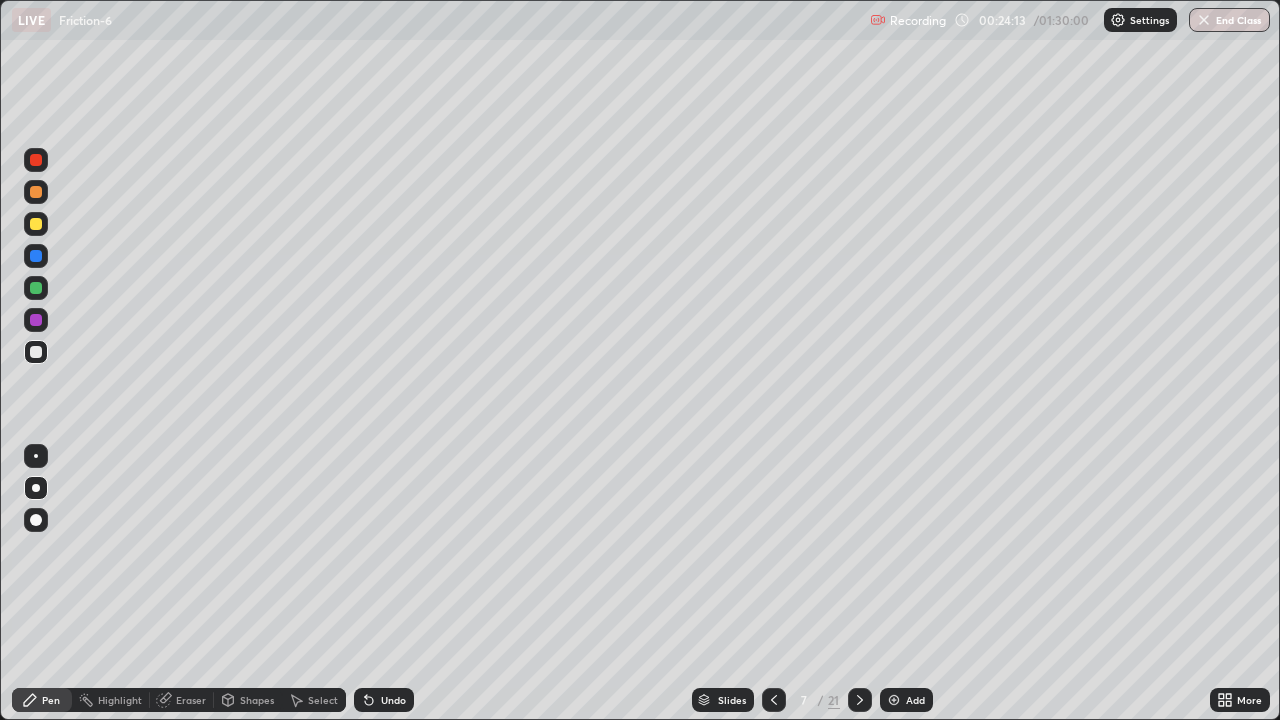 click at bounding box center (36, 288) 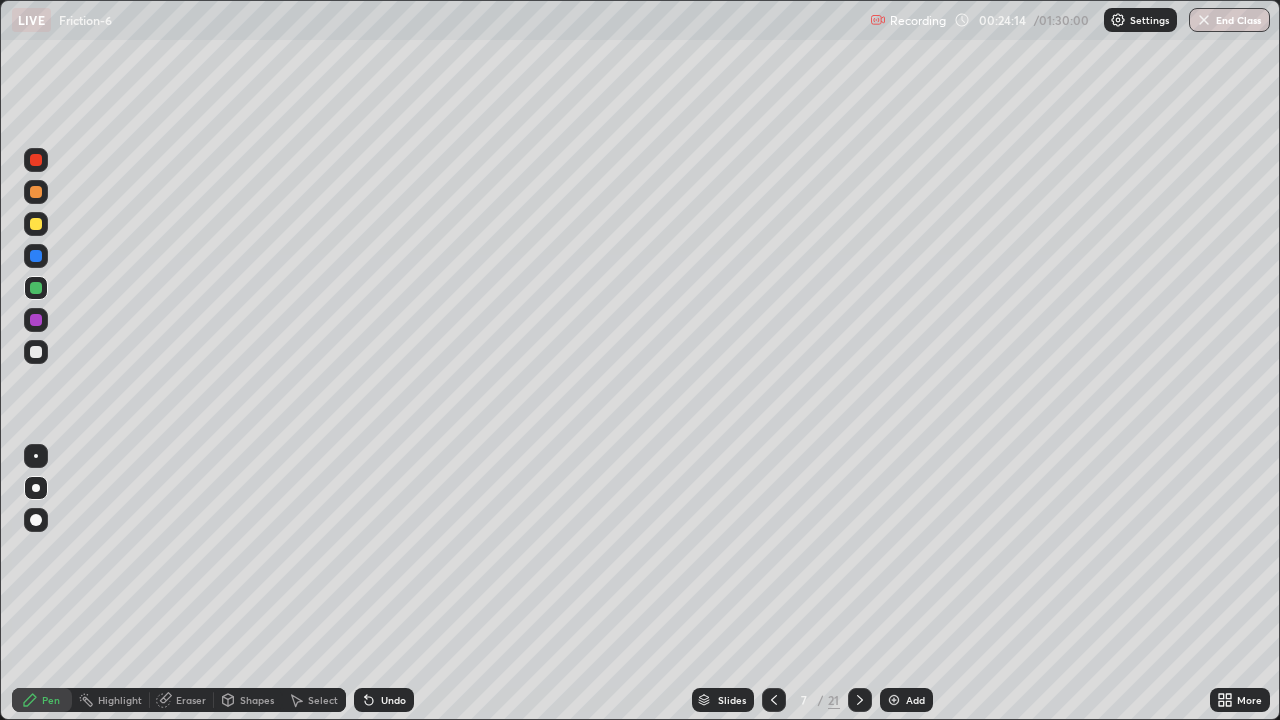 click at bounding box center (36, 256) 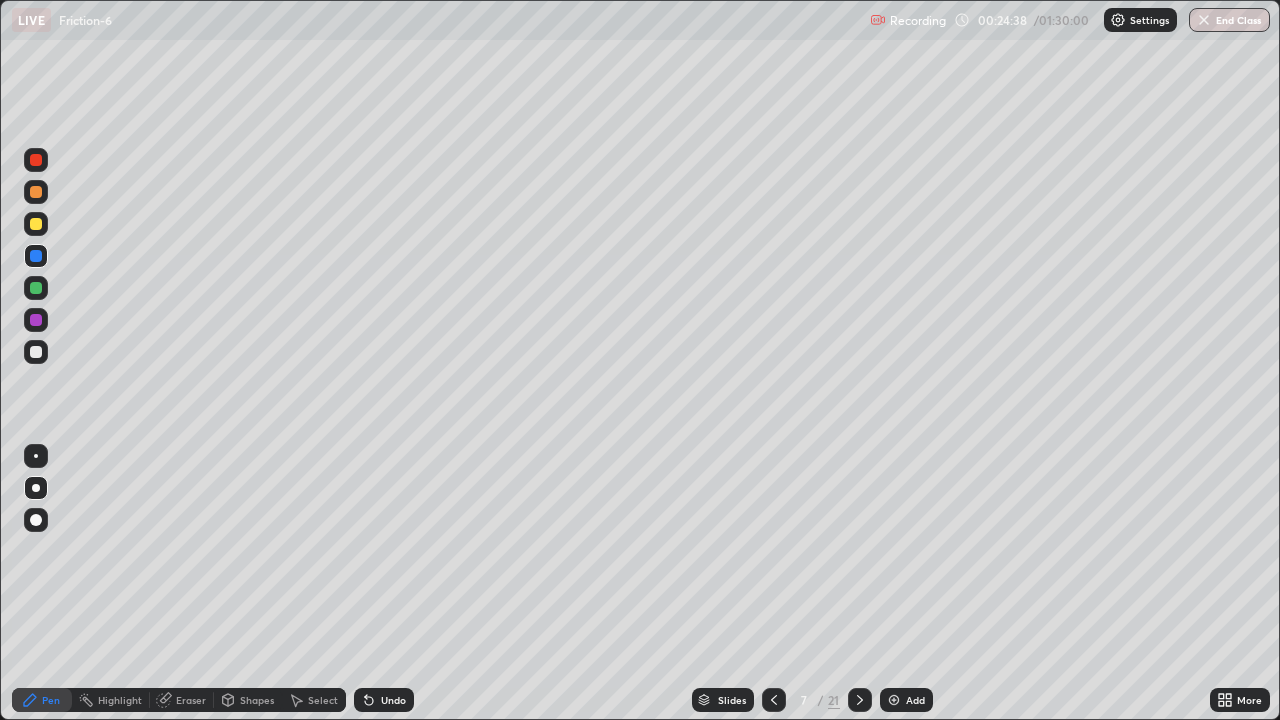click at bounding box center [36, 192] 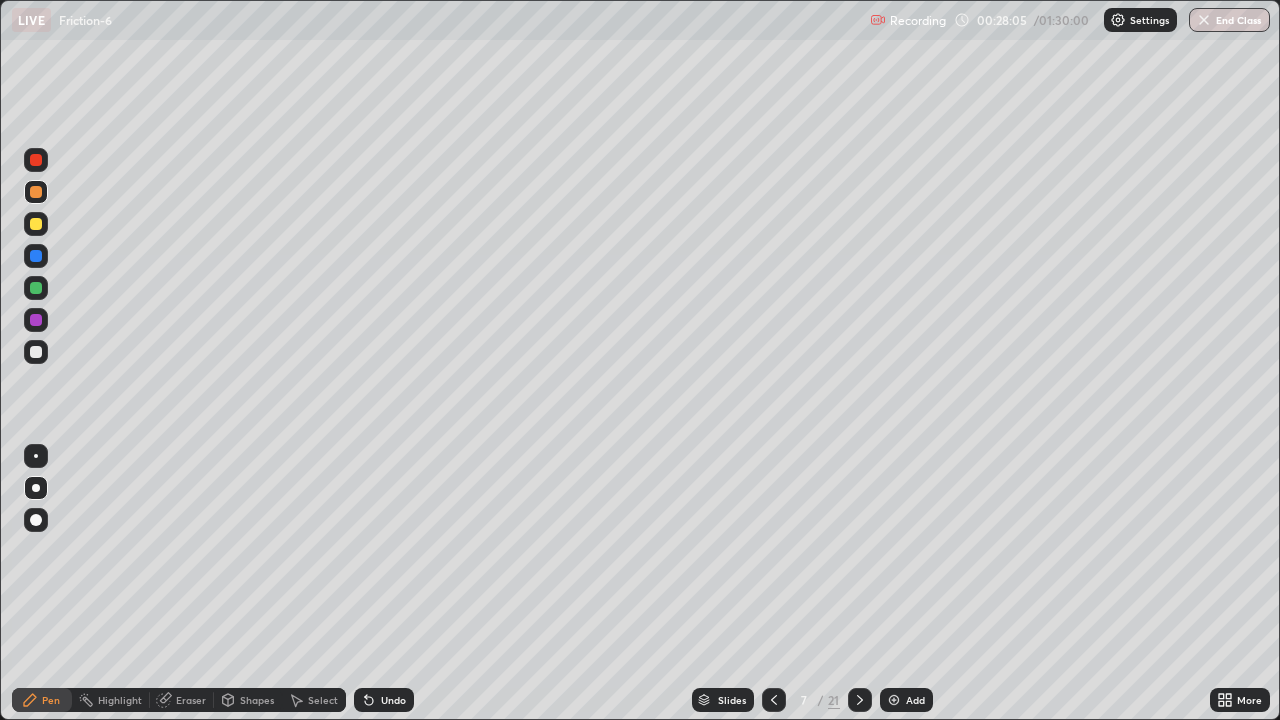 click at bounding box center (894, 700) 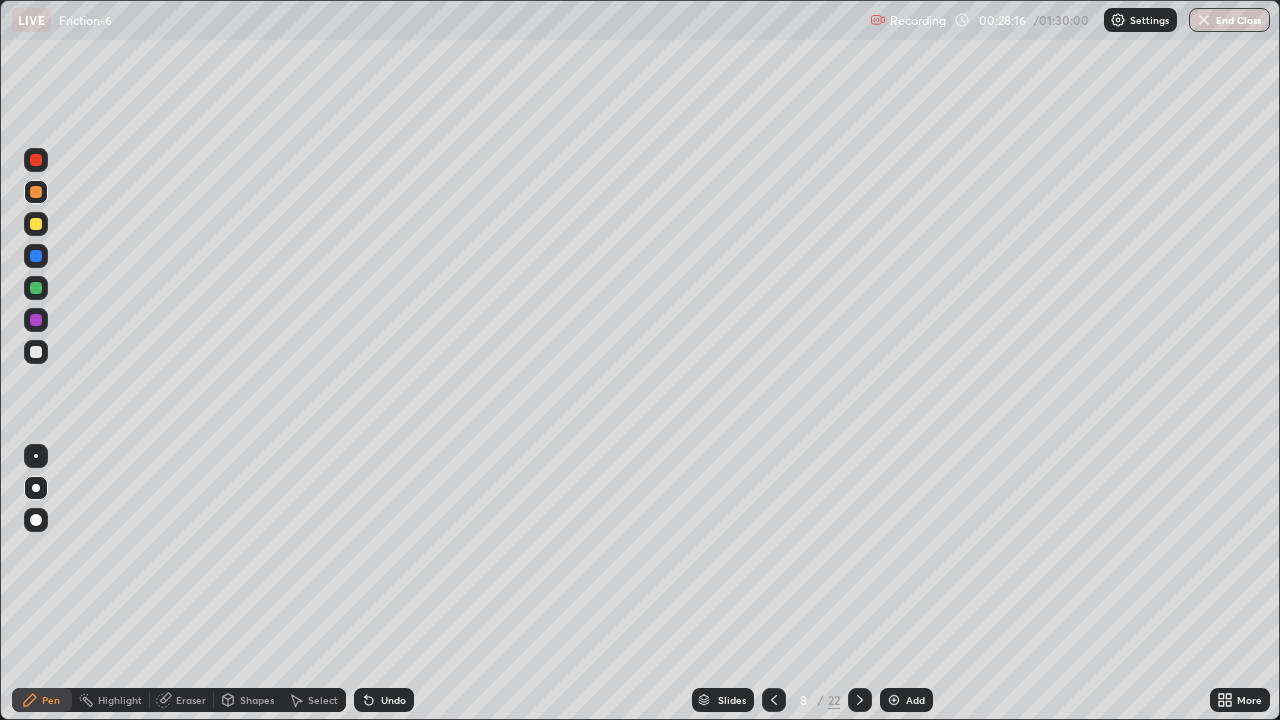 click at bounding box center [36, 352] 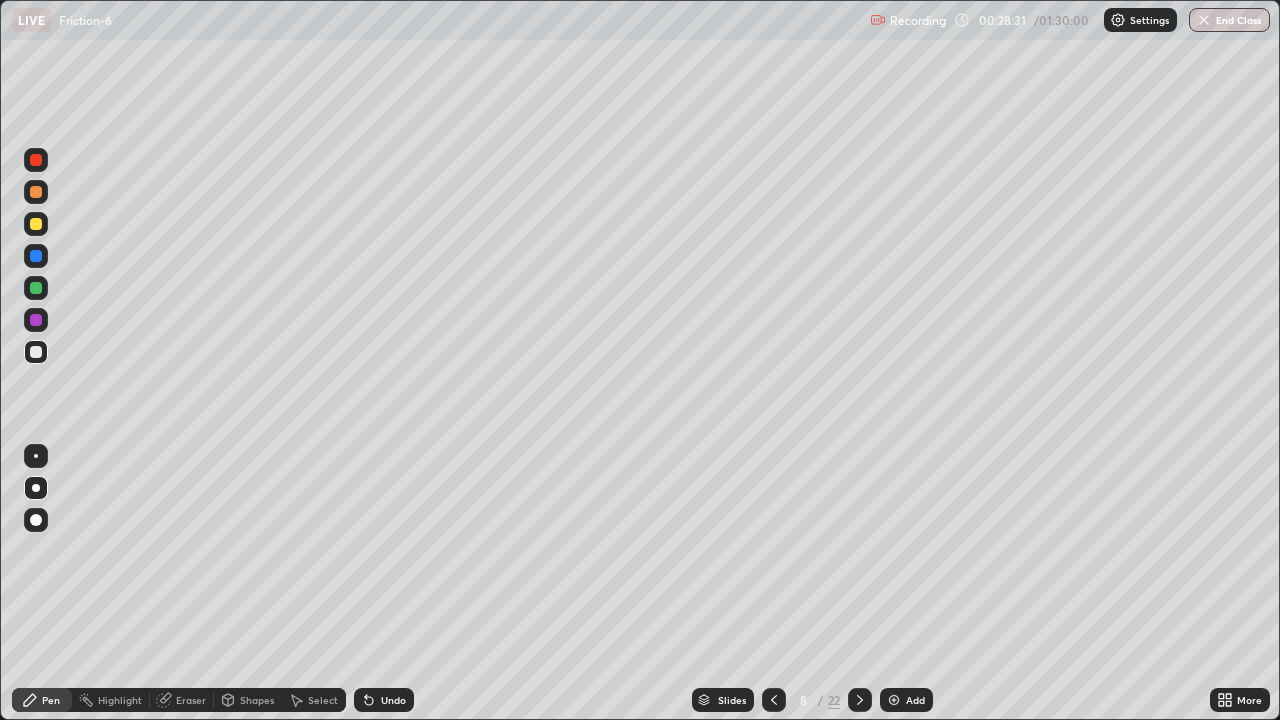 click at bounding box center [36, 320] 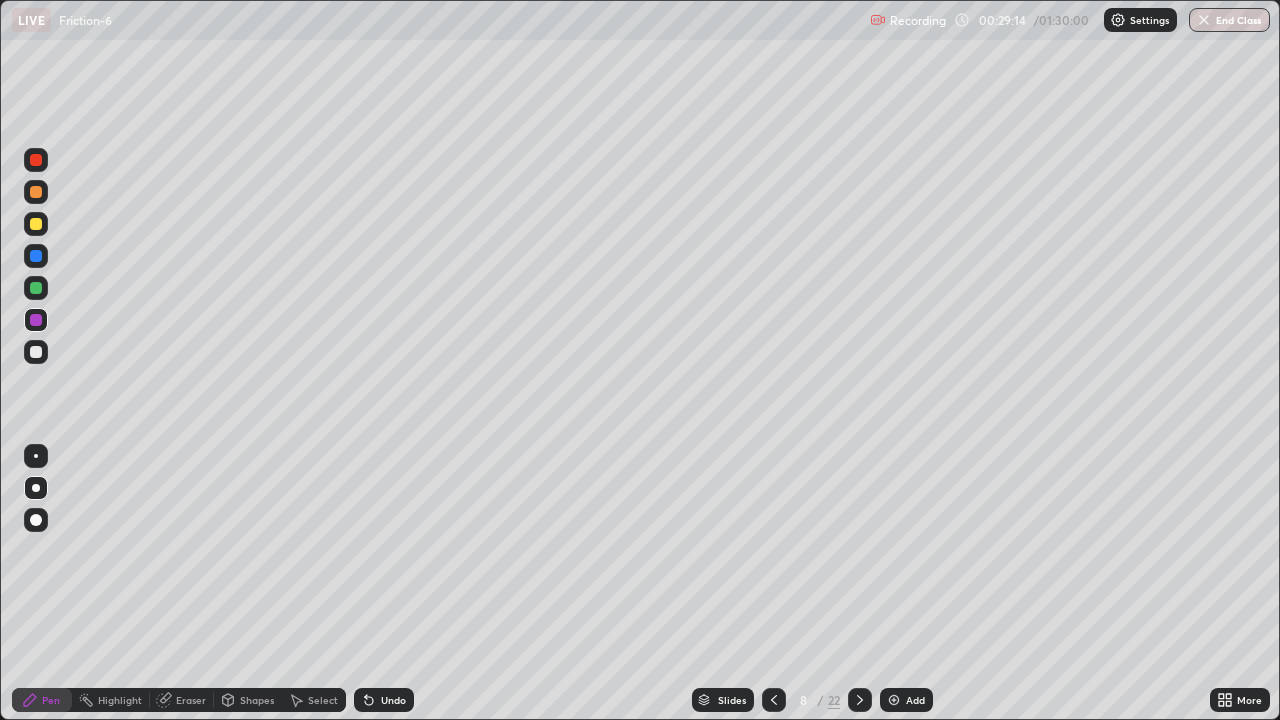 click at bounding box center (36, 224) 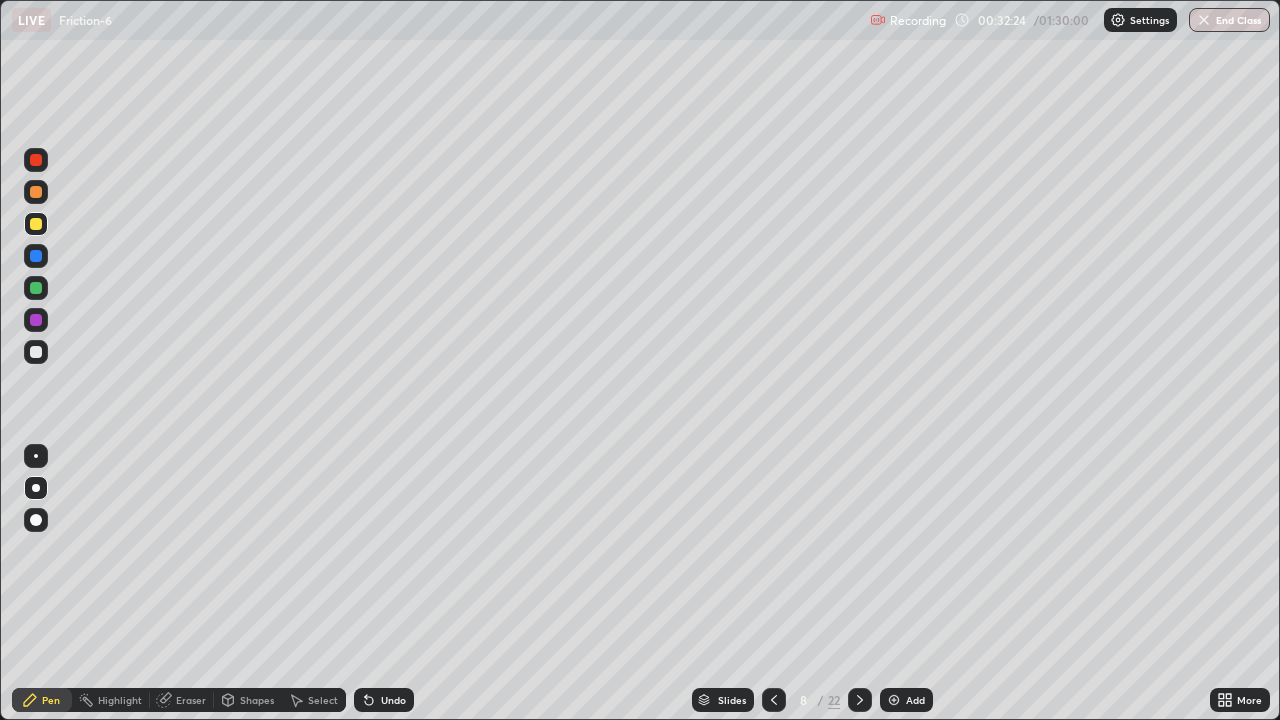 click at bounding box center [36, 224] 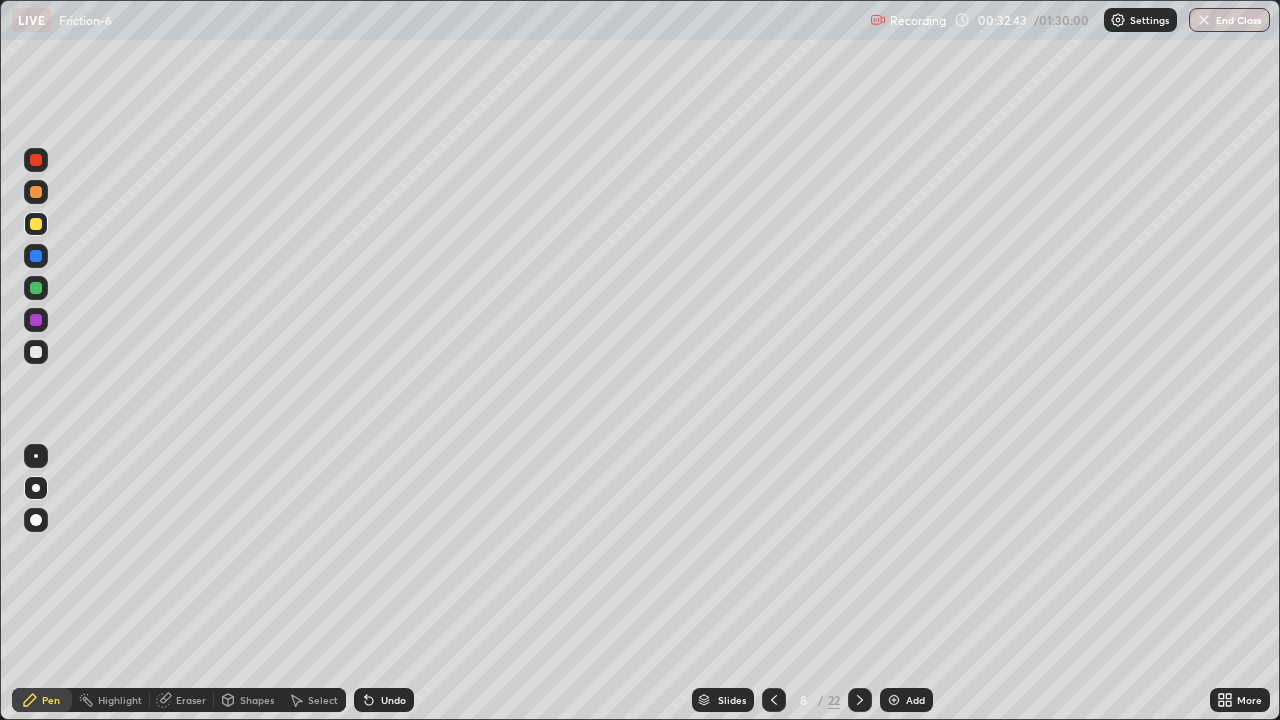 click at bounding box center [36, 352] 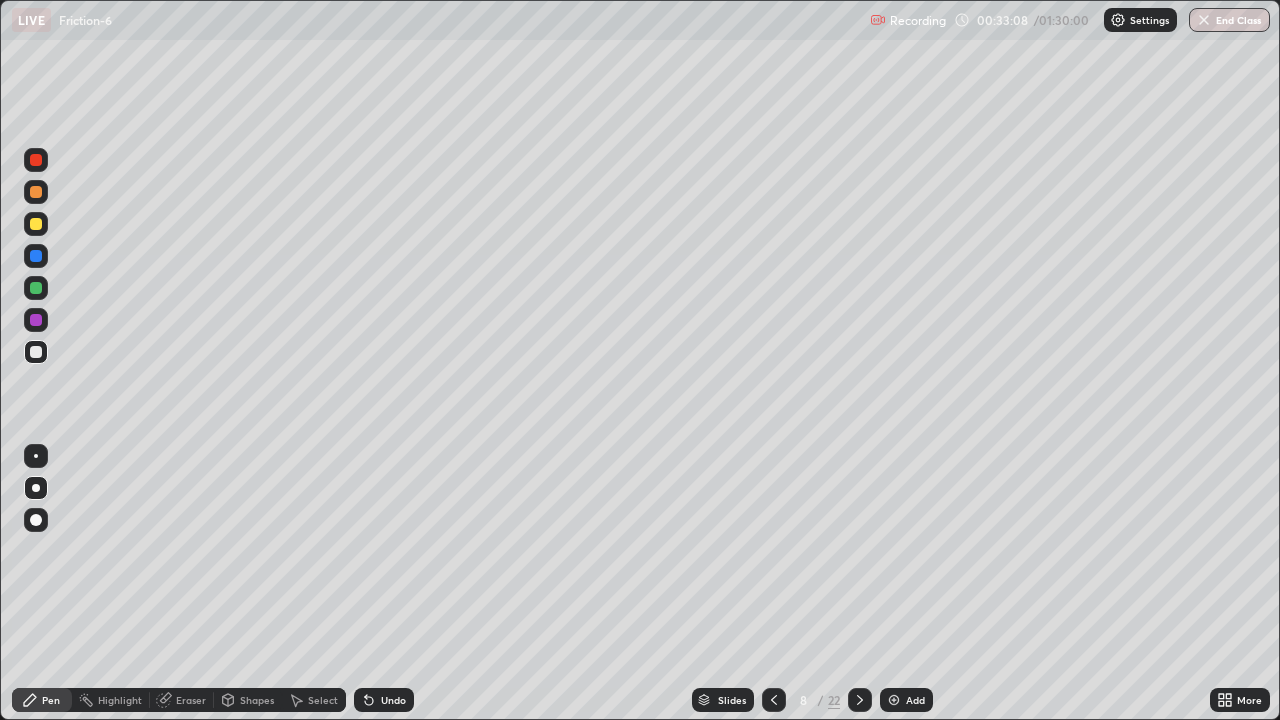 click at bounding box center (36, 288) 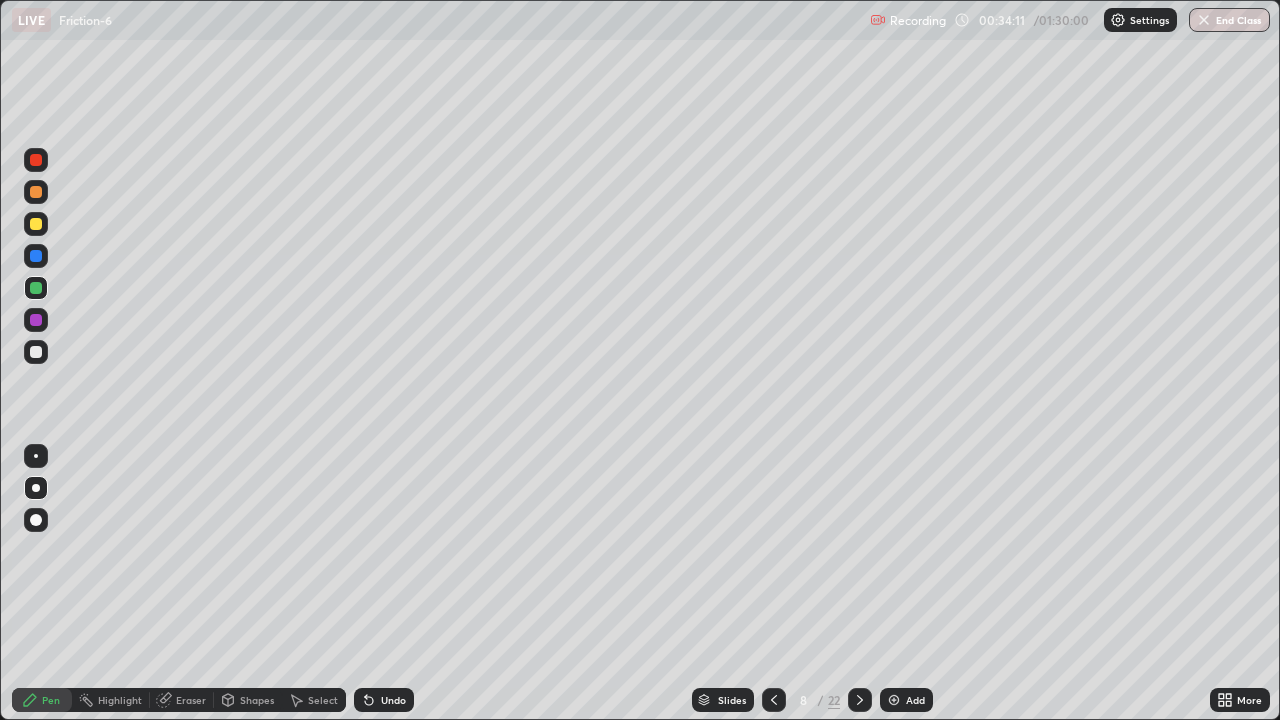 click at bounding box center (36, 192) 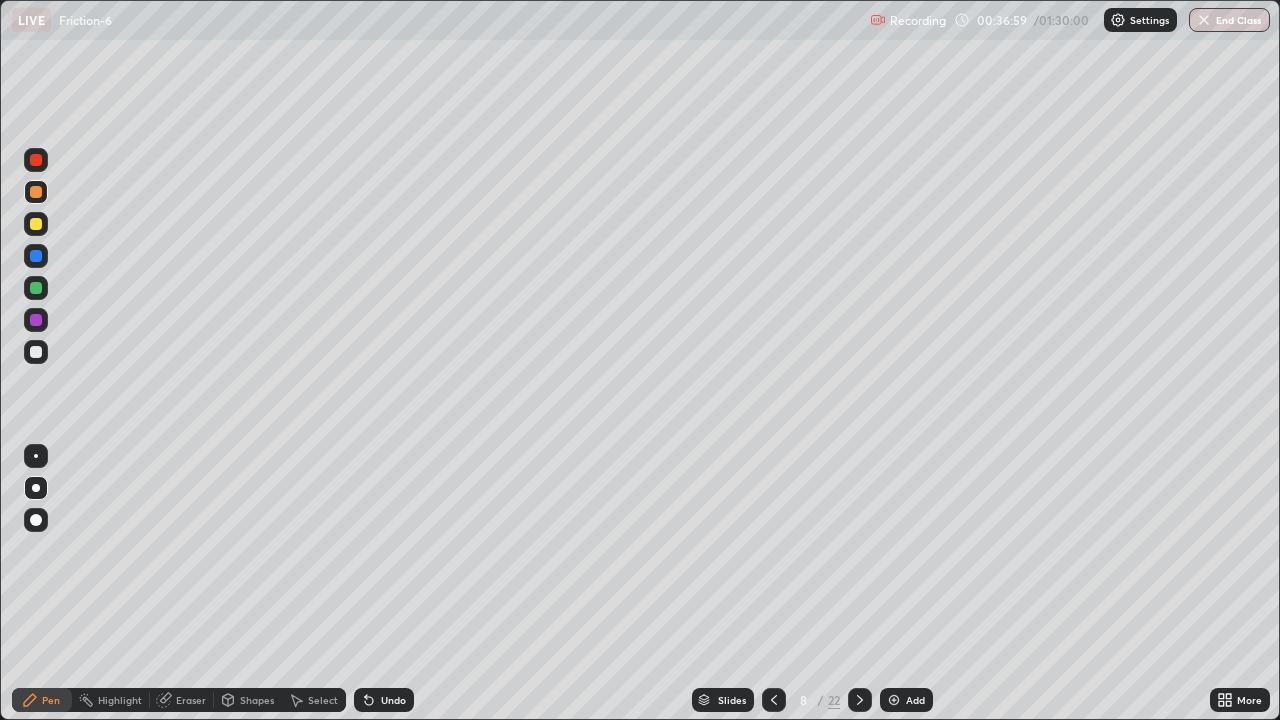 click at bounding box center [894, 700] 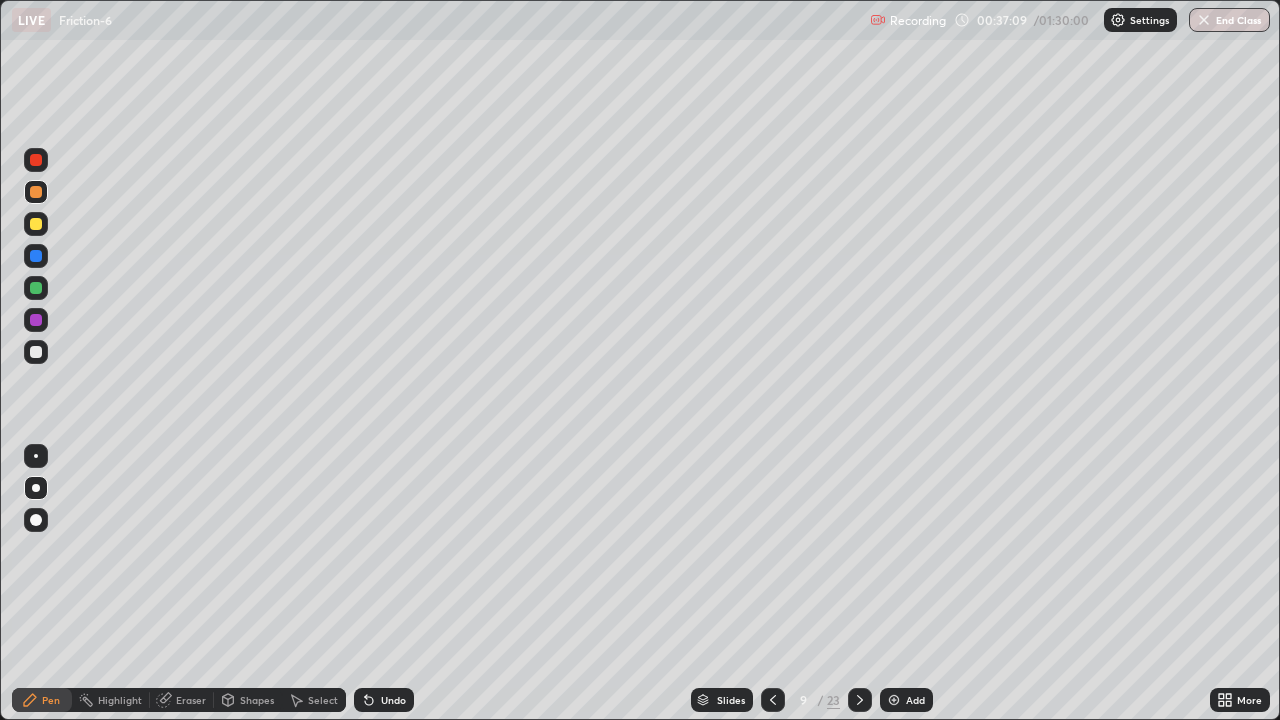 click at bounding box center (36, 352) 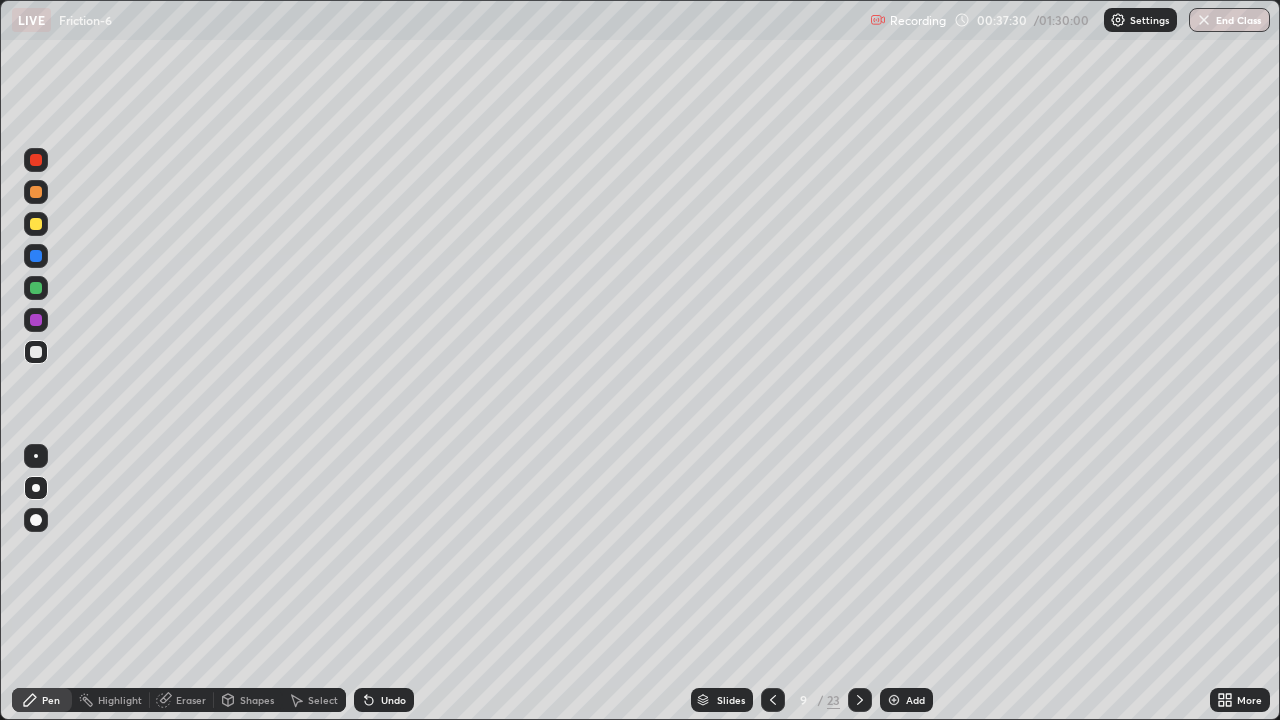 click at bounding box center [36, 224] 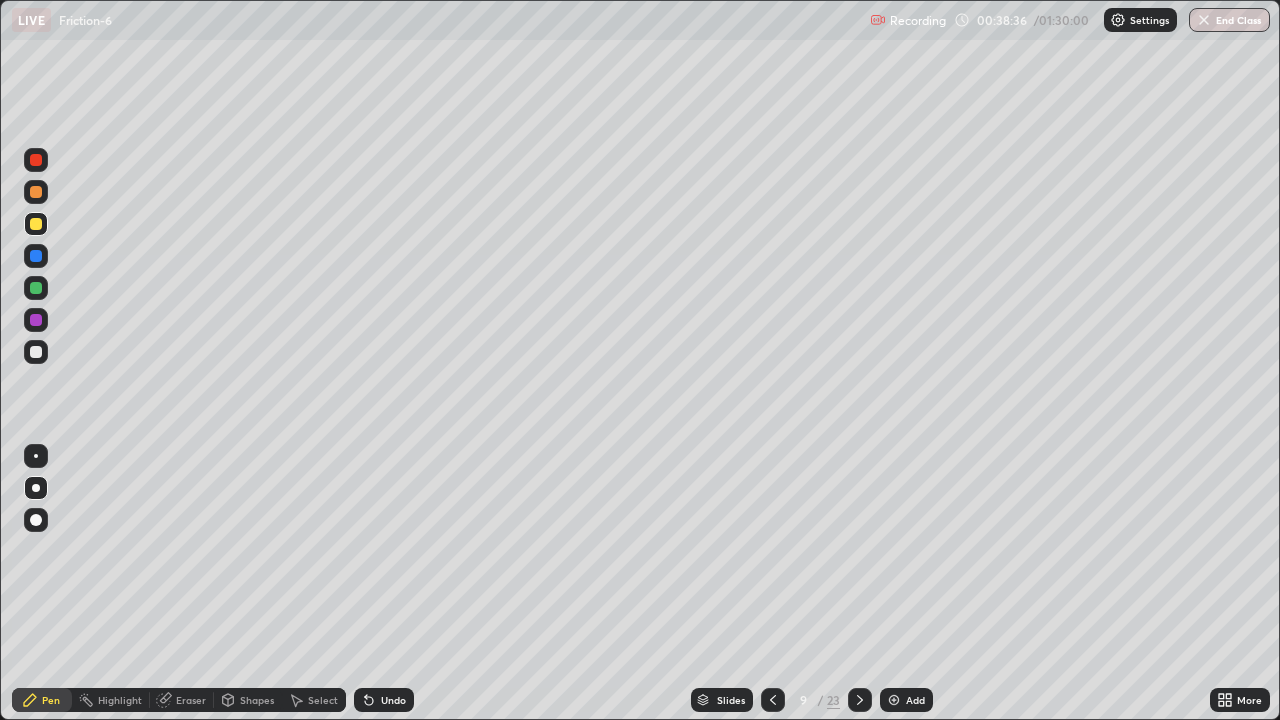 click at bounding box center (36, 352) 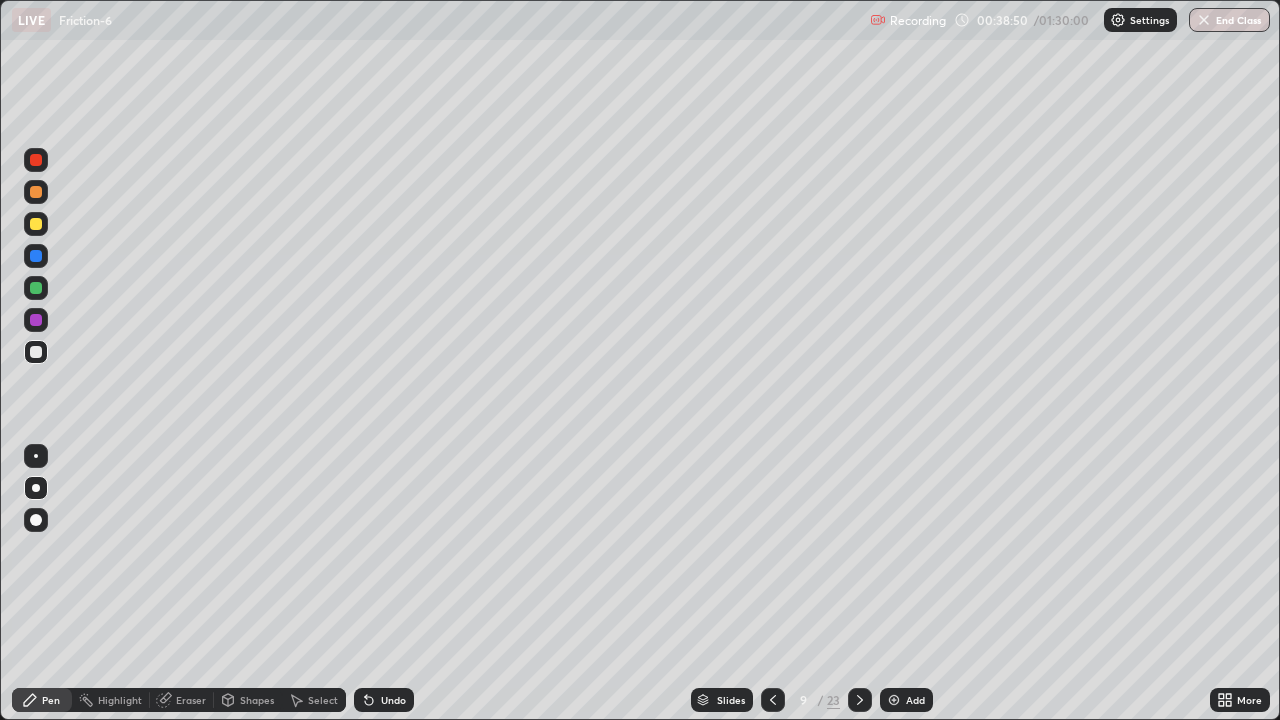click at bounding box center [36, 320] 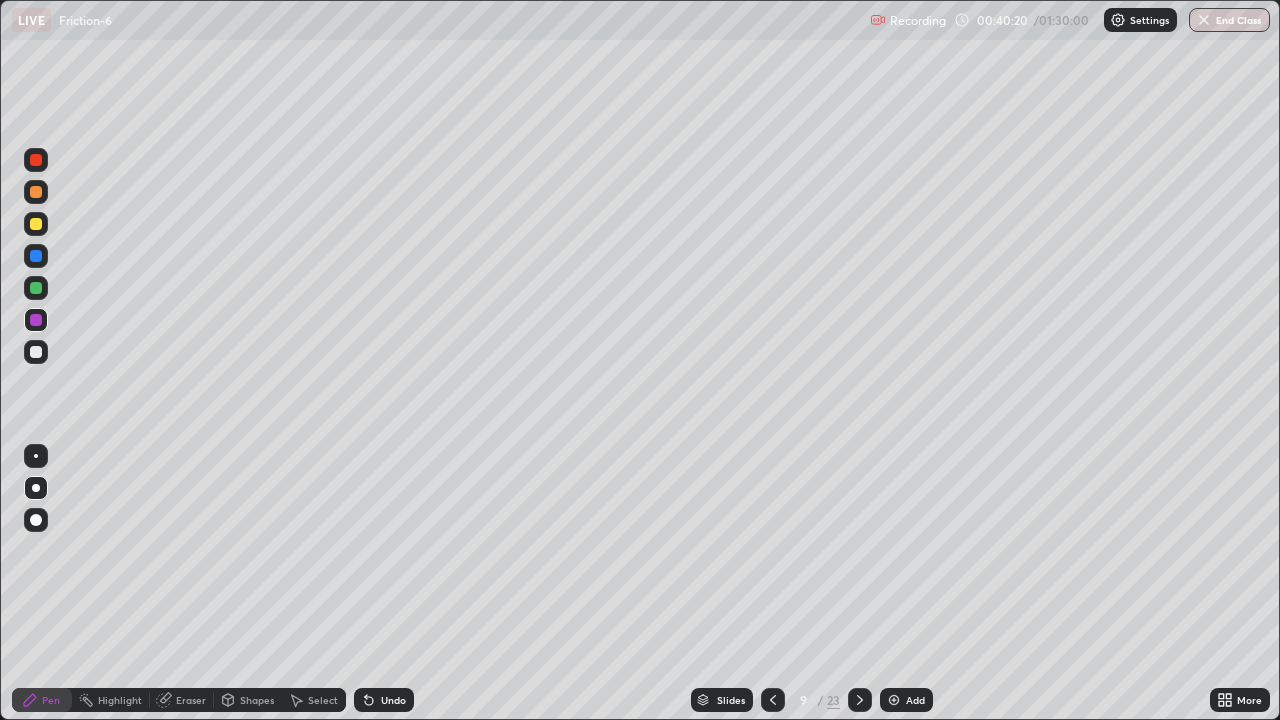 click at bounding box center [36, 224] 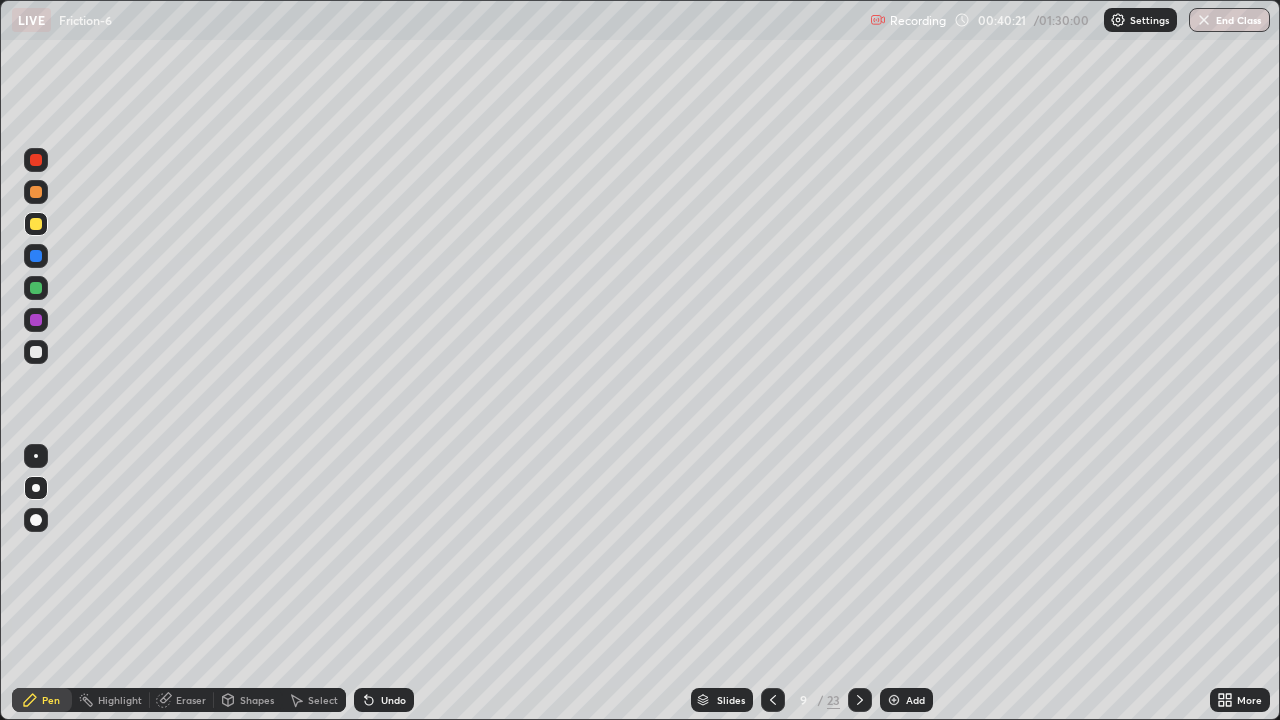 click at bounding box center [36, 160] 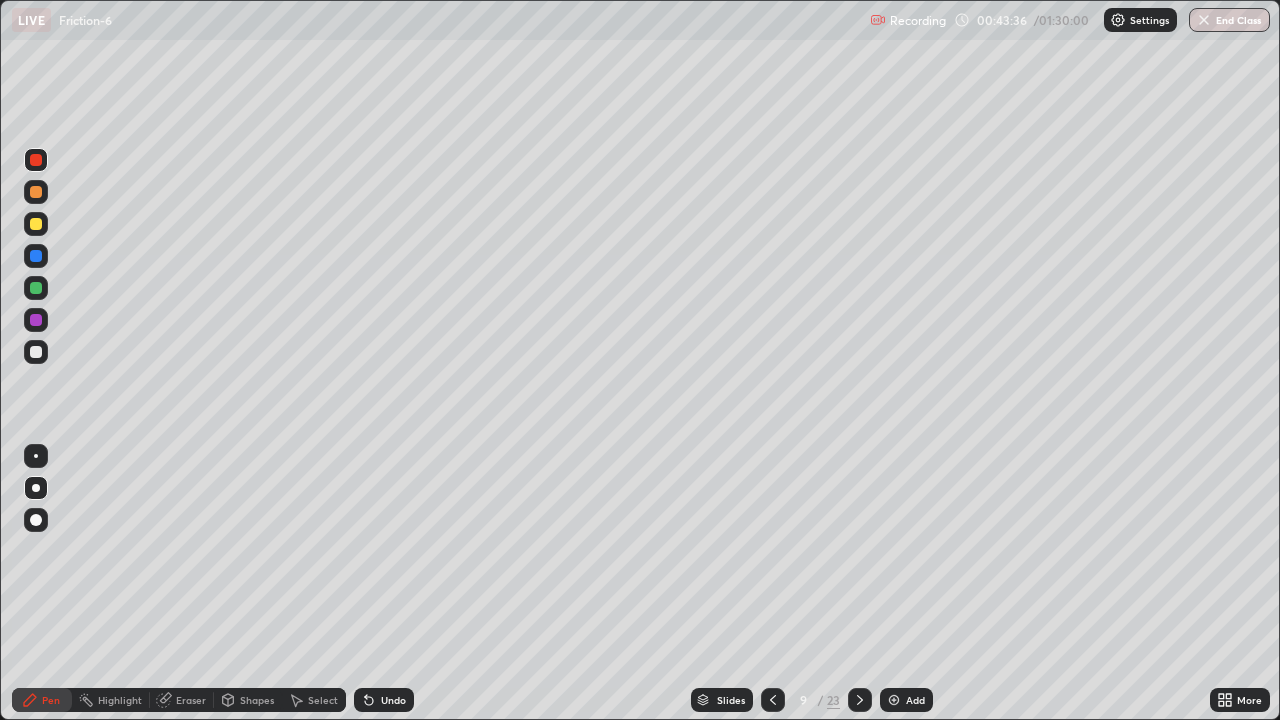 click at bounding box center [894, 700] 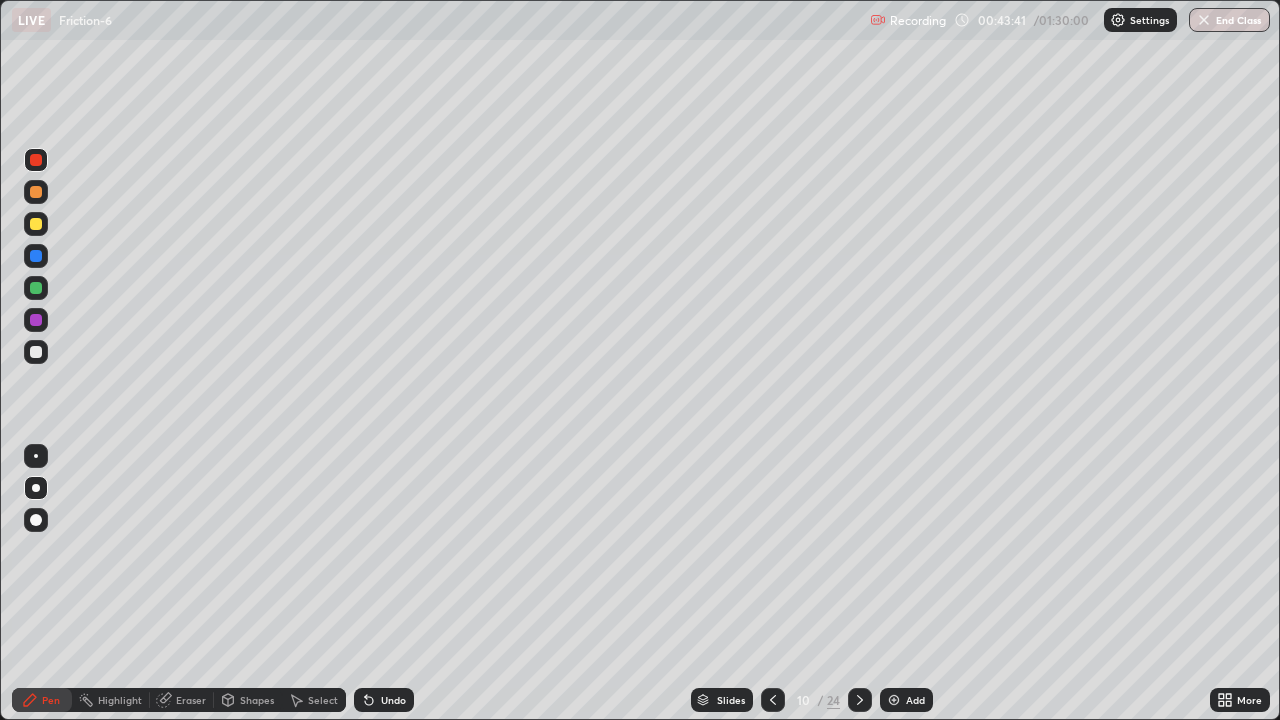 click at bounding box center (36, 352) 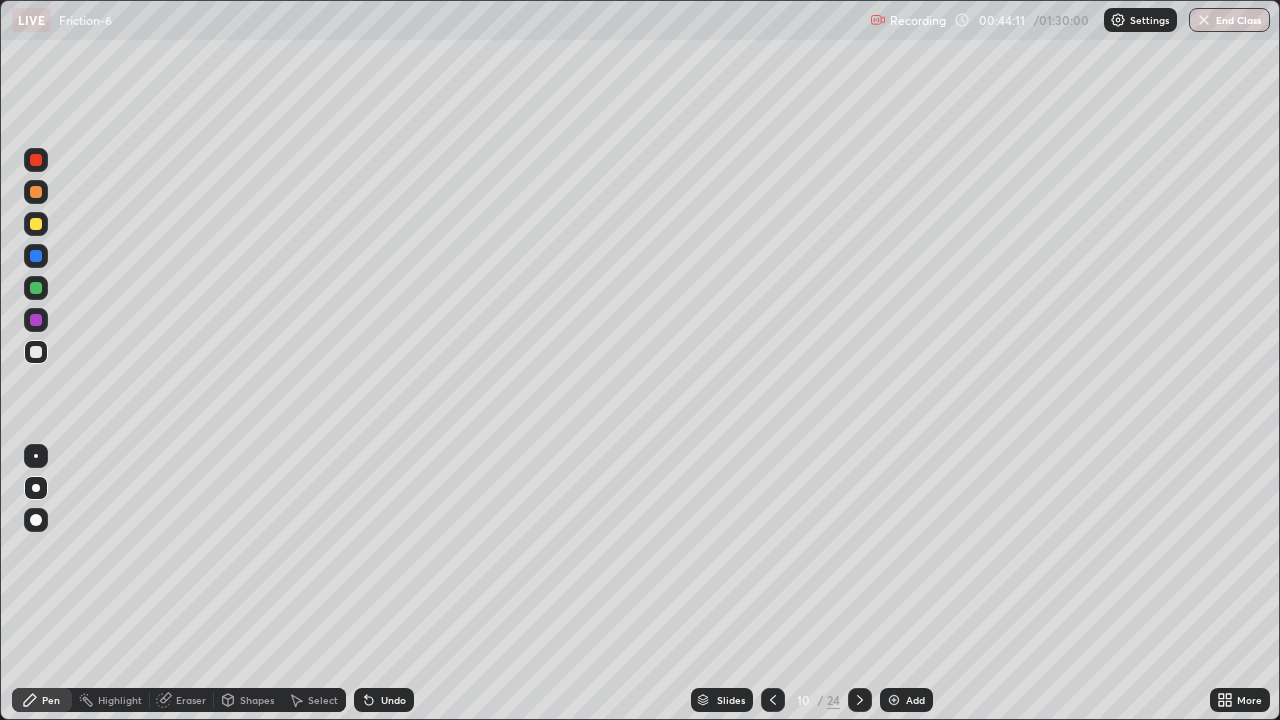 click at bounding box center [36, 224] 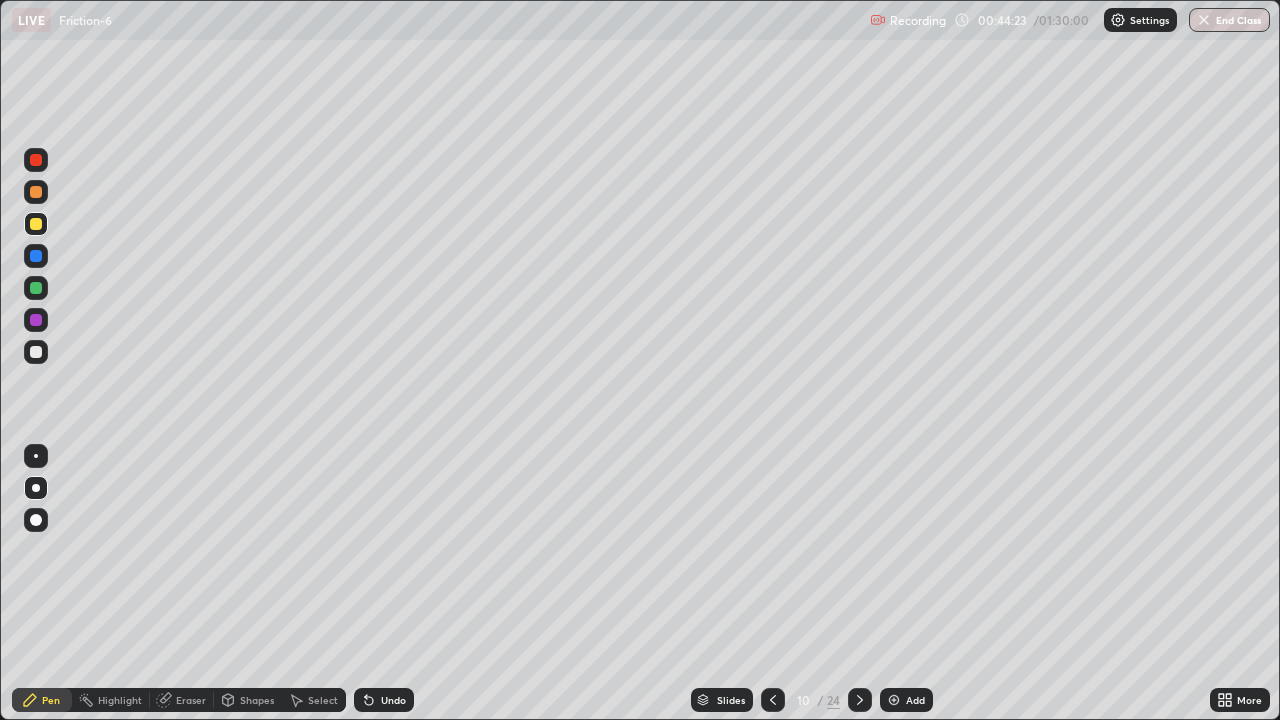 click at bounding box center [36, 288] 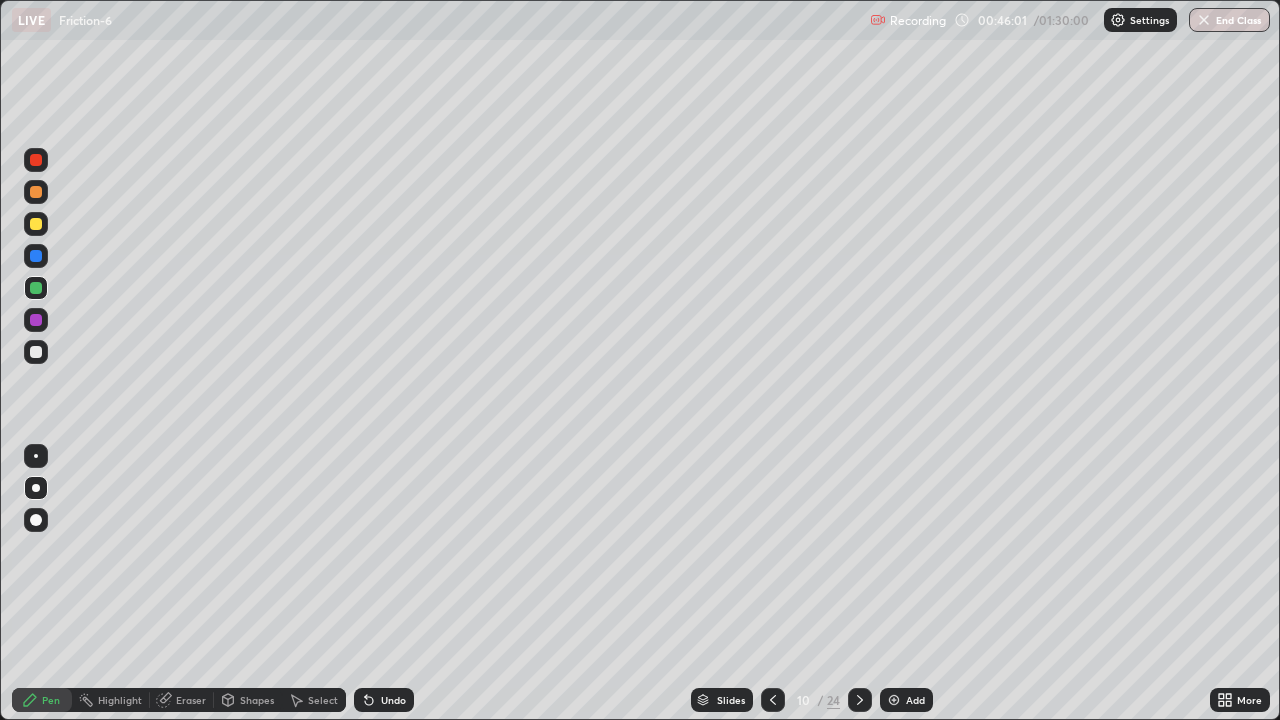 click at bounding box center [36, 256] 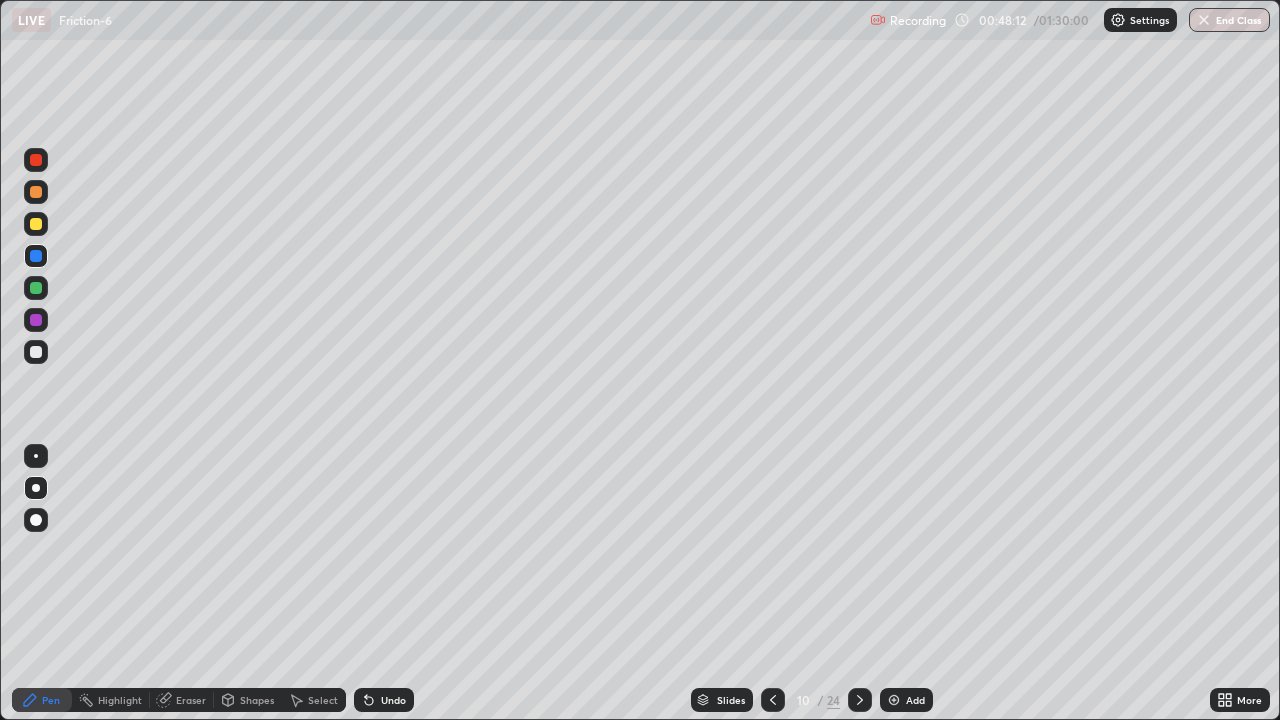 click at bounding box center [894, 700] 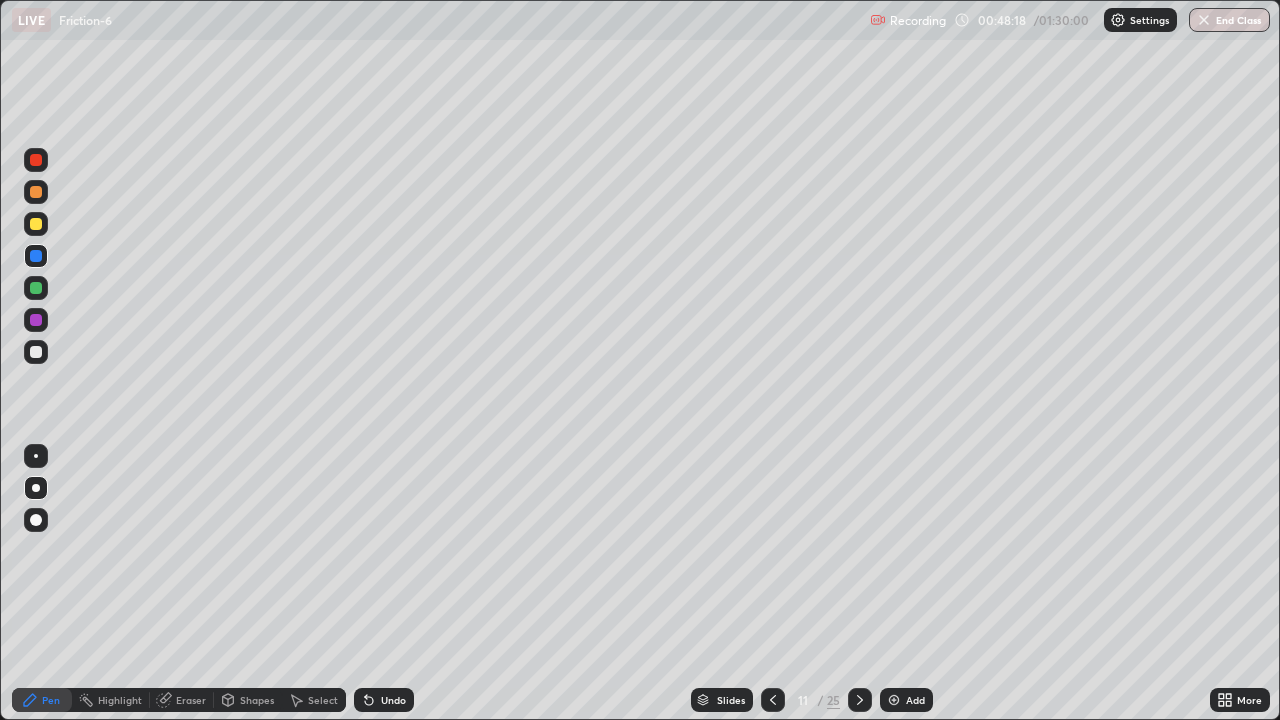click at bounding box center [36, 320] 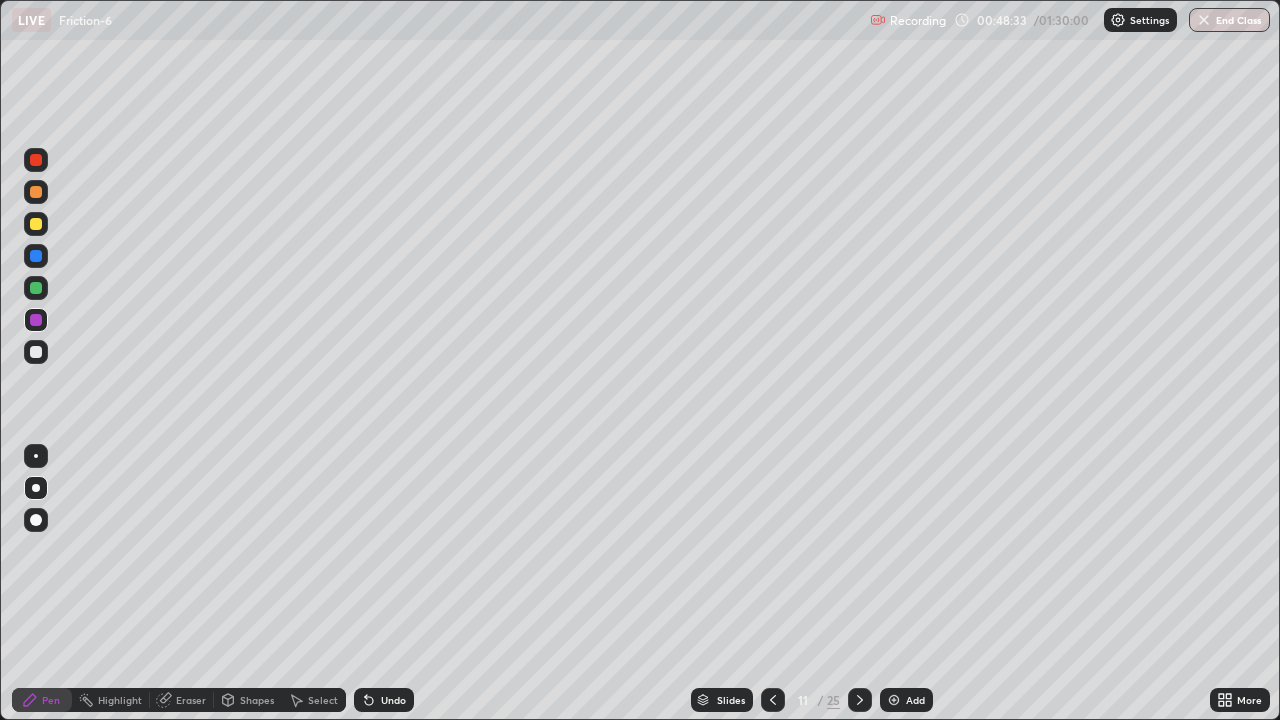 click at bounding box center (36, 224) 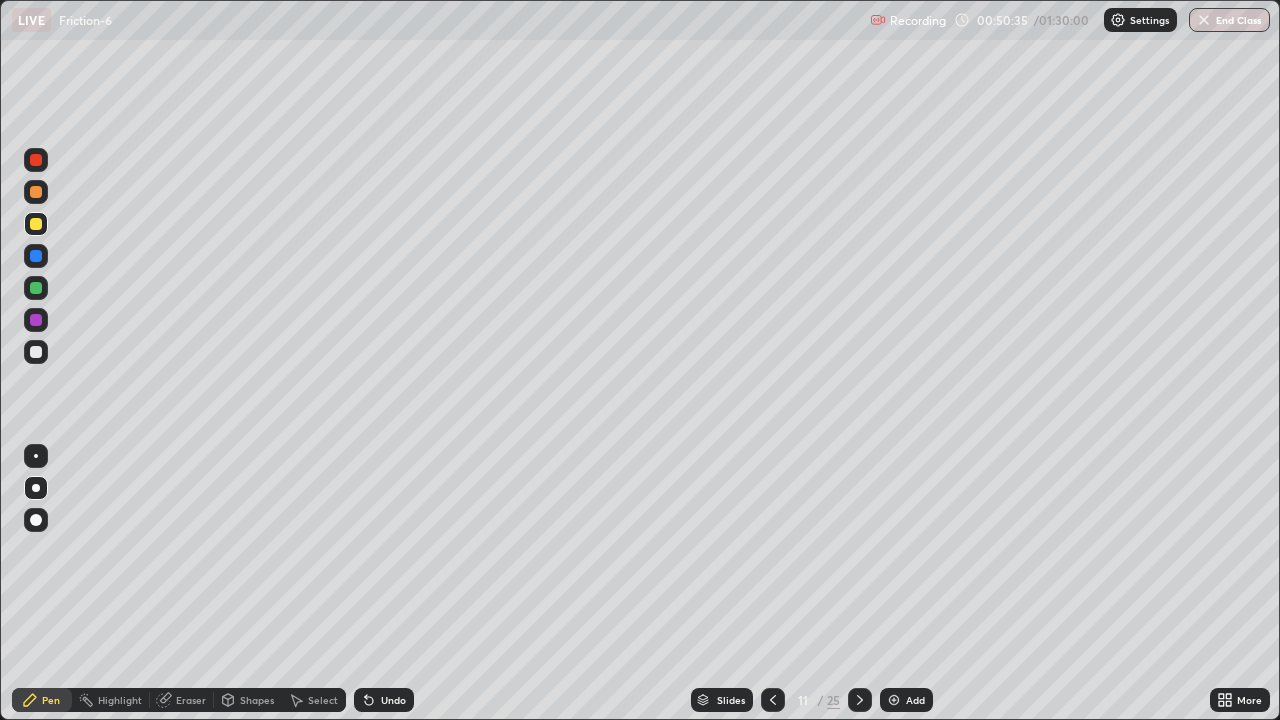 click at bounding box center [36, 160] 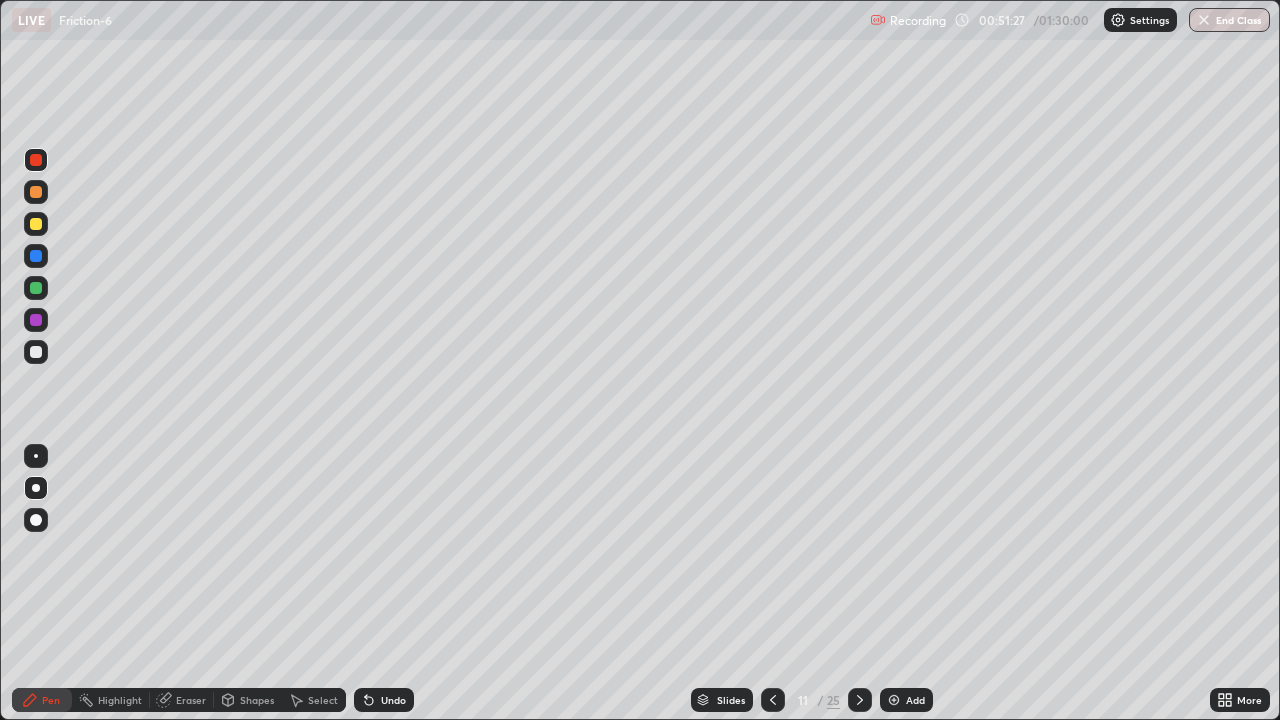 click on "Eraser" at bounding box center [182, 700] 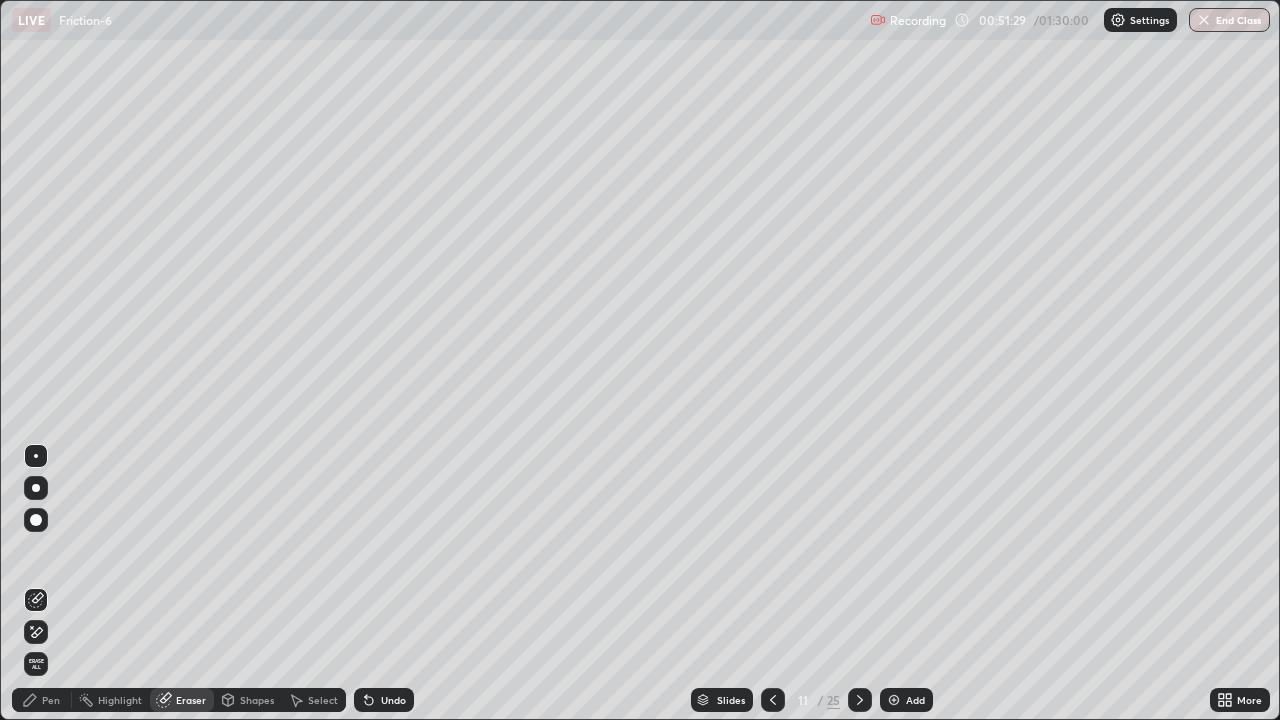 click on "Pen" at bounding box center [42, 700] 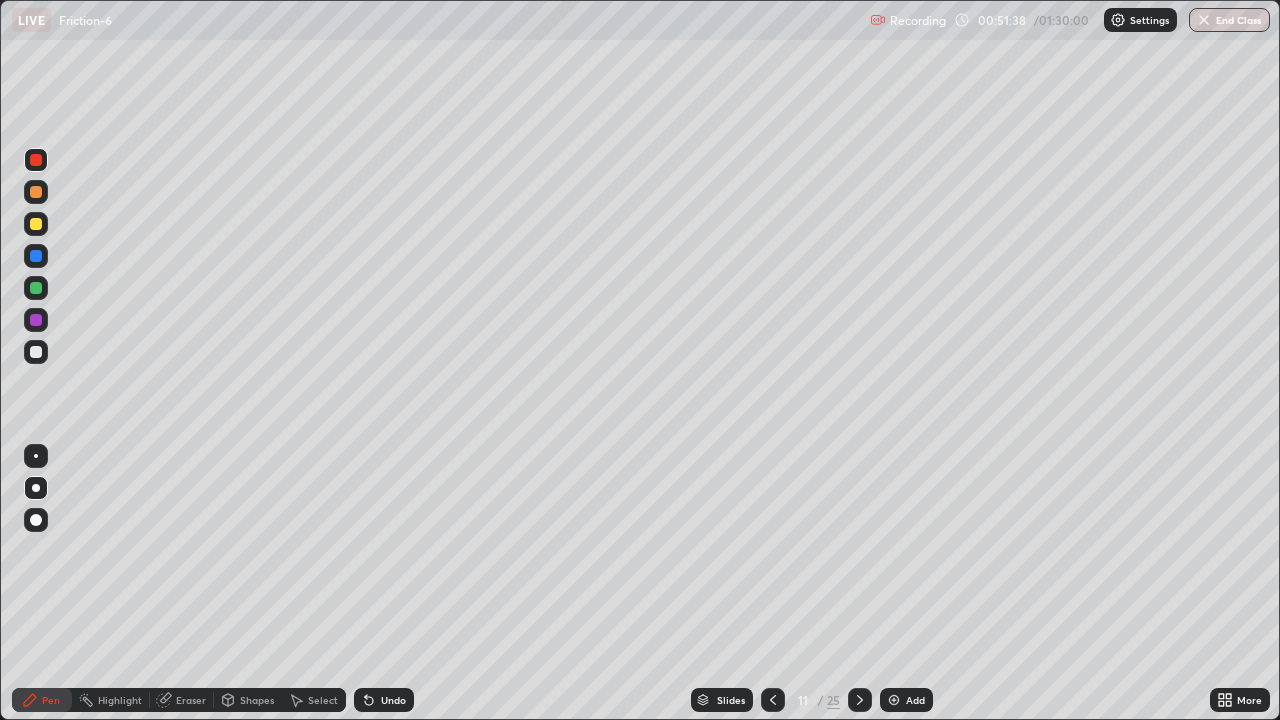 click on "Eraser" at bounding box center (191, 700) 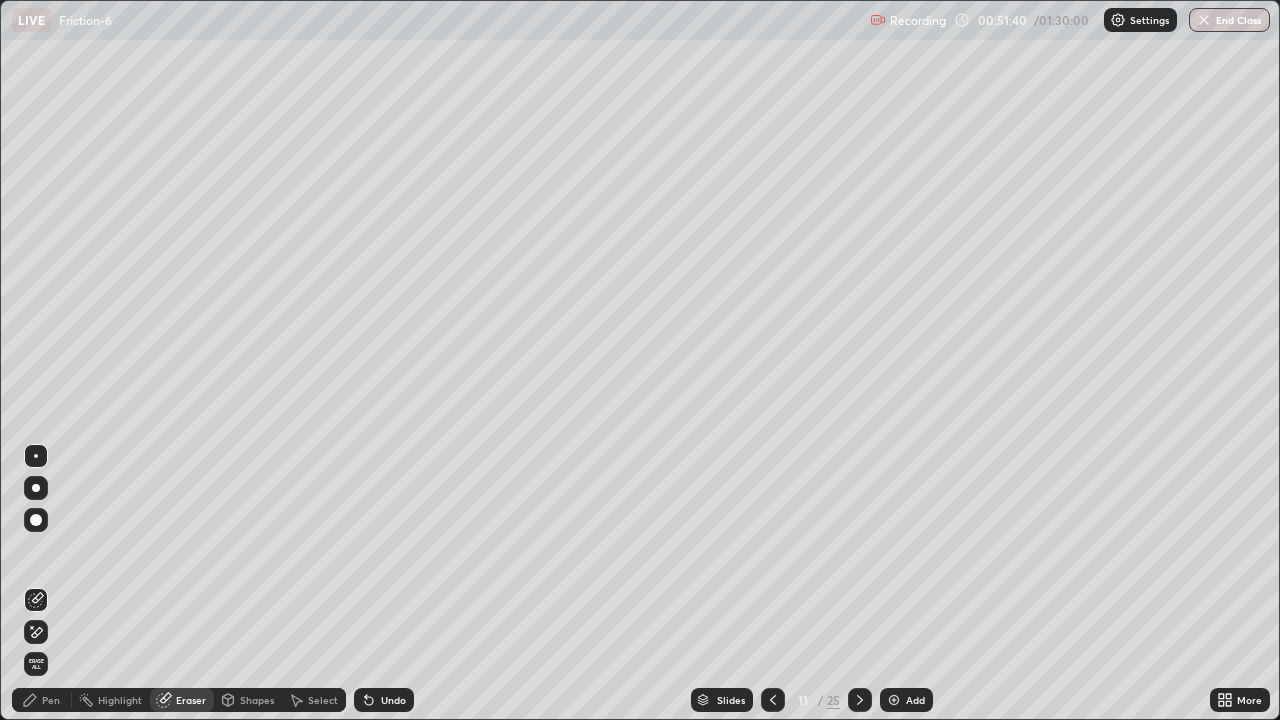 click on "Pen" at bounding box center [51, 700] 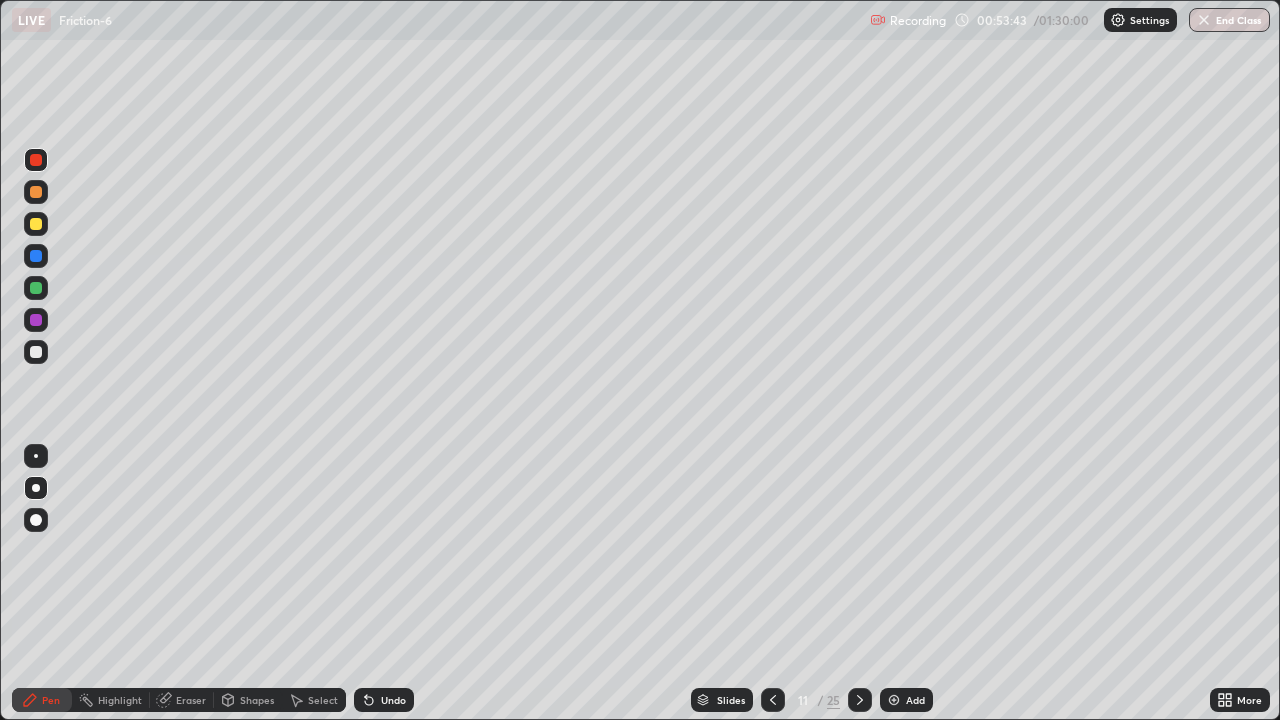 click at bounding box center [894, 700] 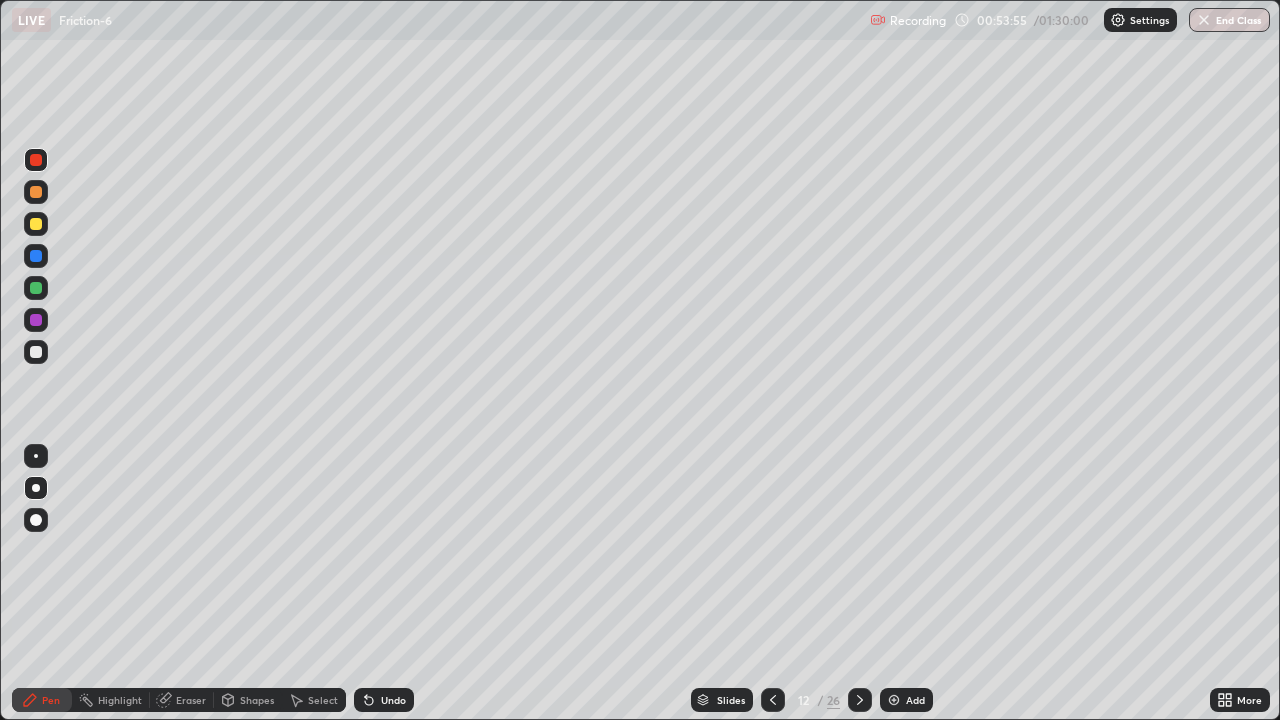 click at bounding box center [36, 352] 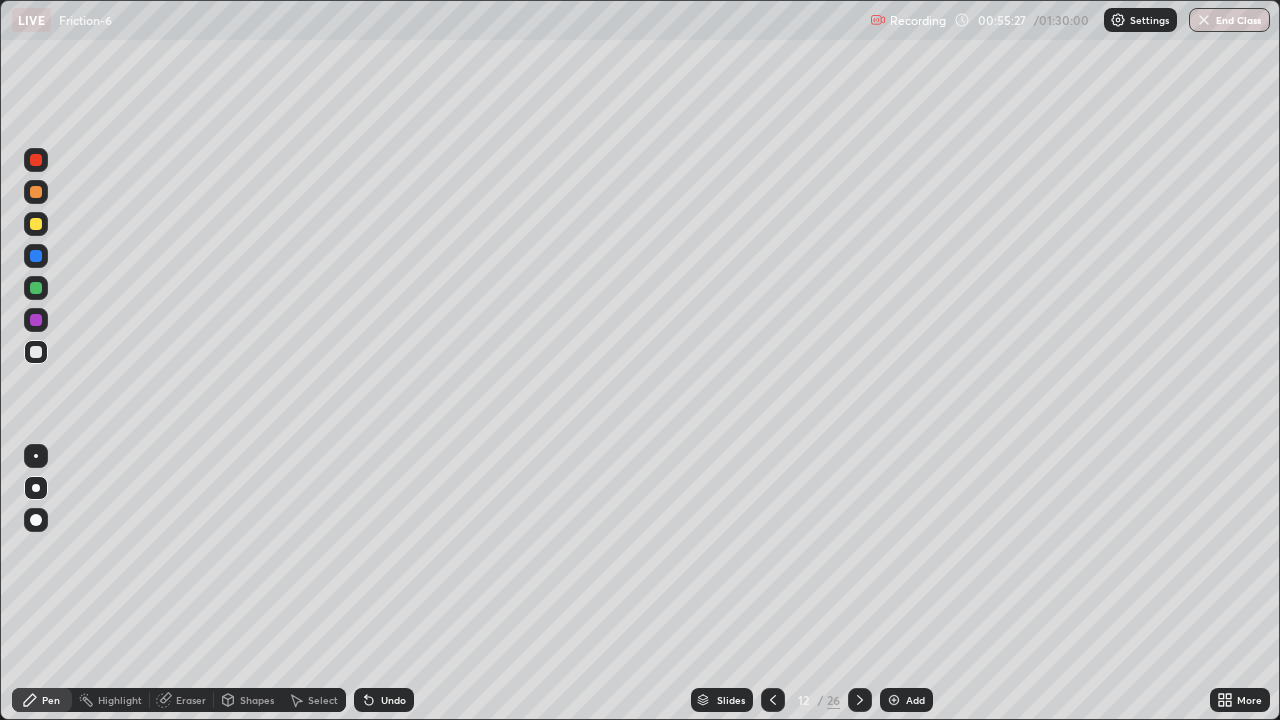 click at bounding box center [36, 256] 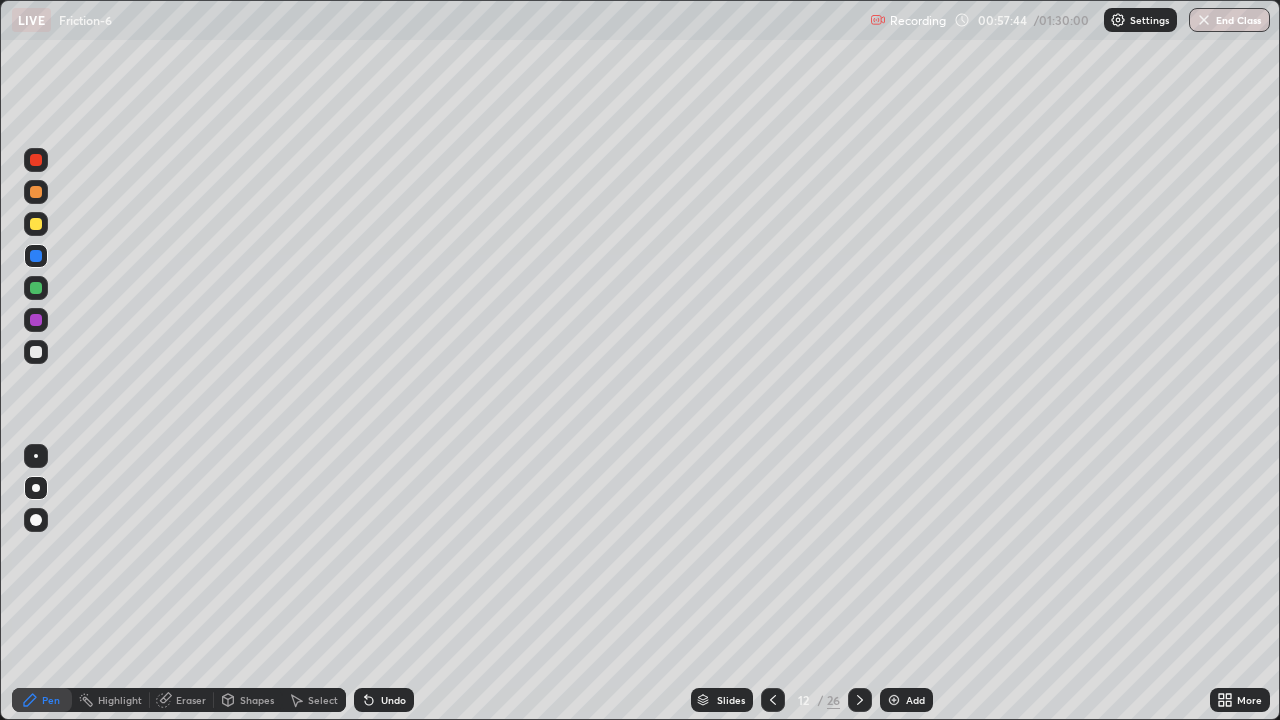click at bounding box center (894, 700) 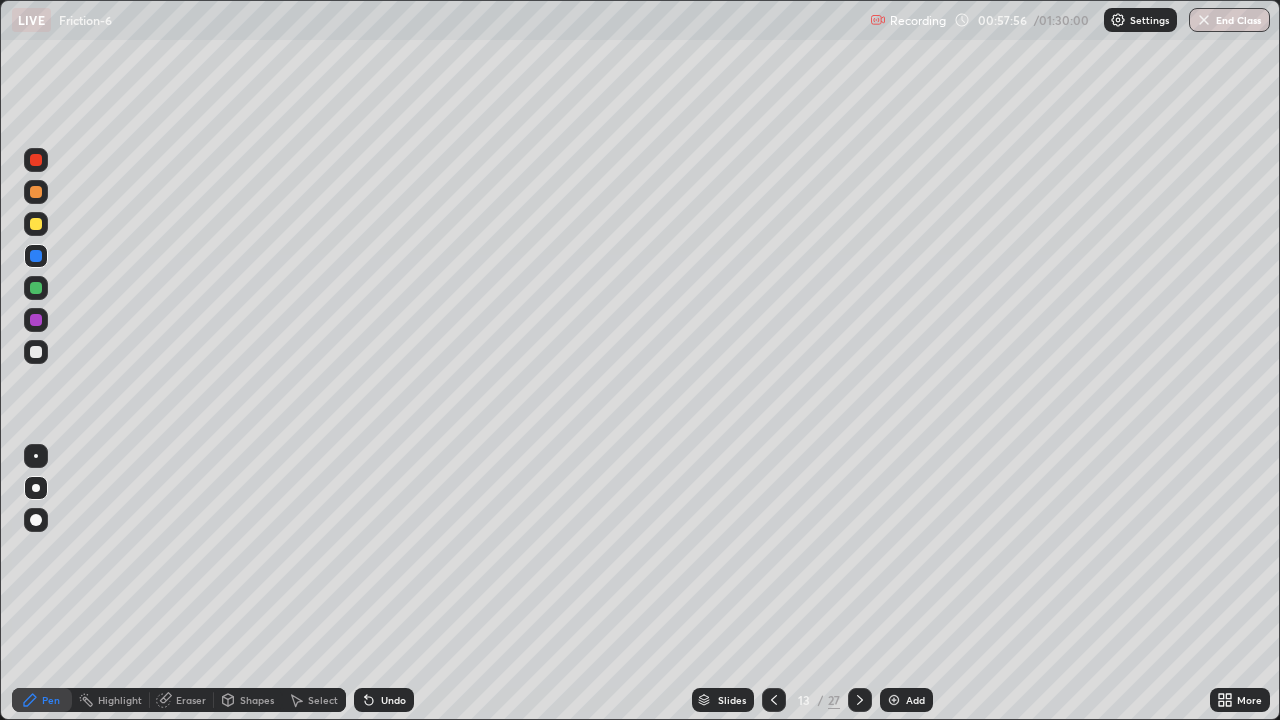 click at bounding box center [36, 352] 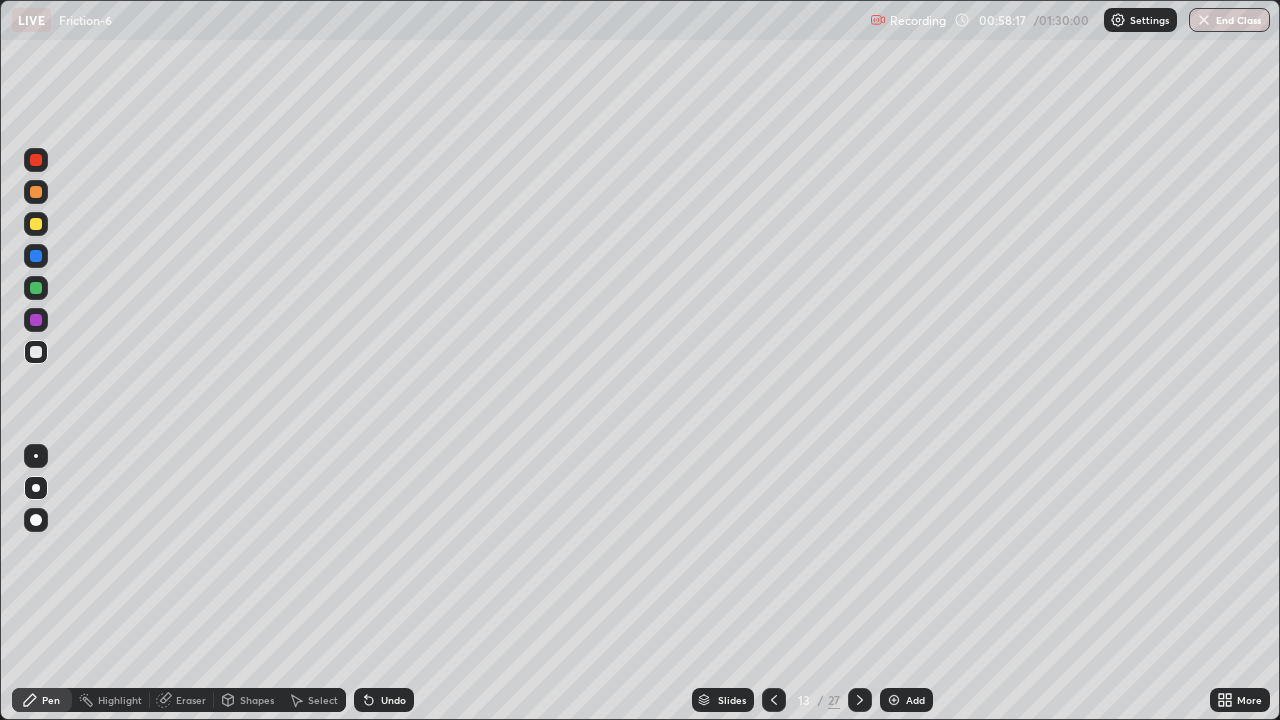 click on "Eraser" at bounding box center [182, 700] 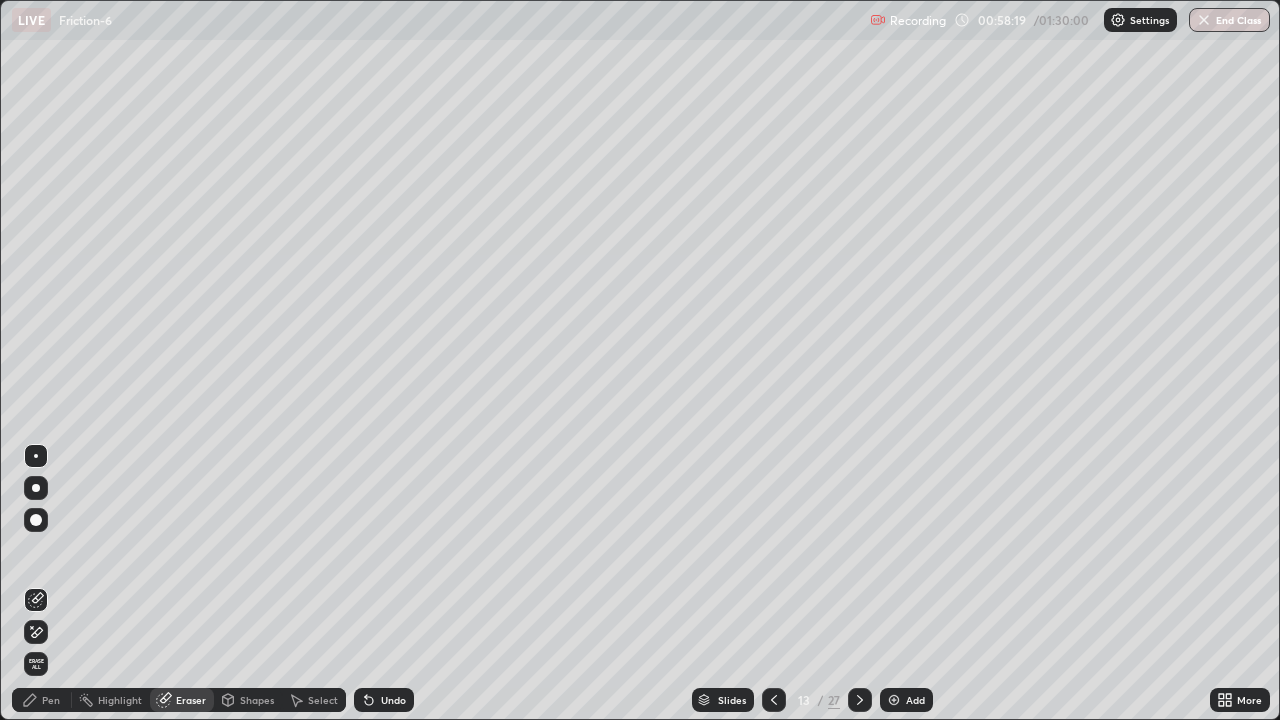 click on "Pen" at bounding box center [51, 700] 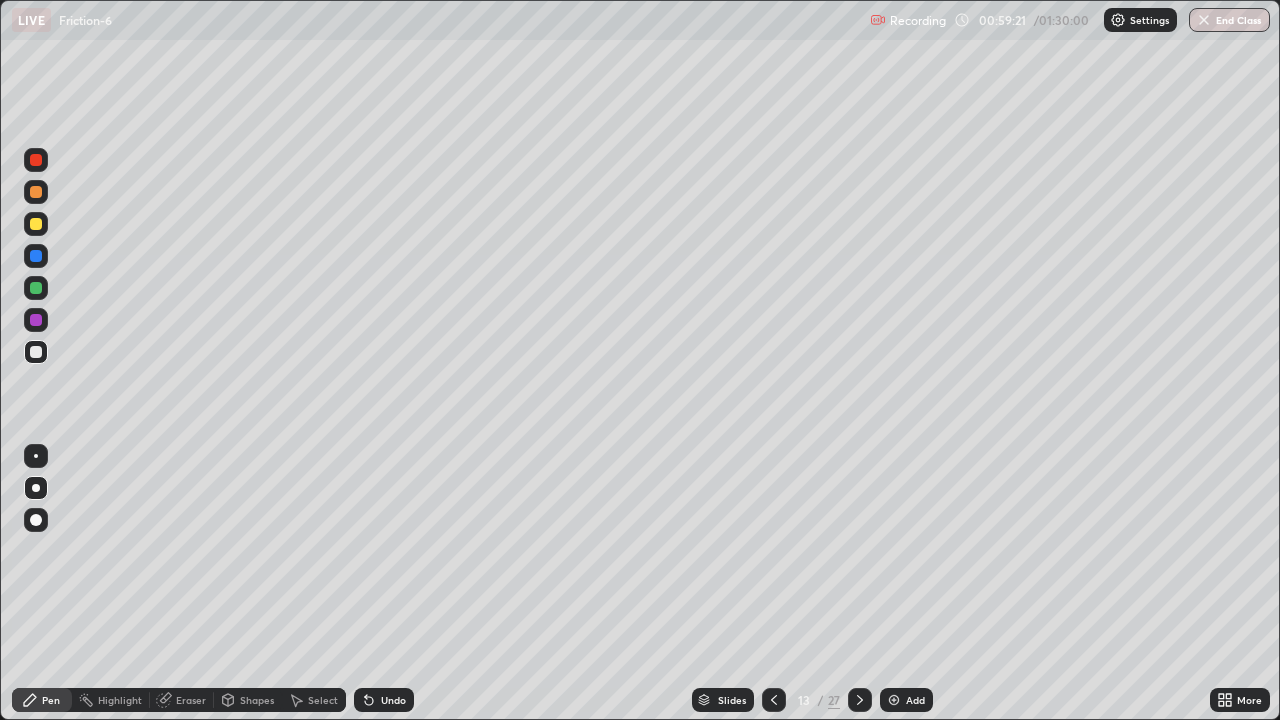 click at bounding box center (36, 160) 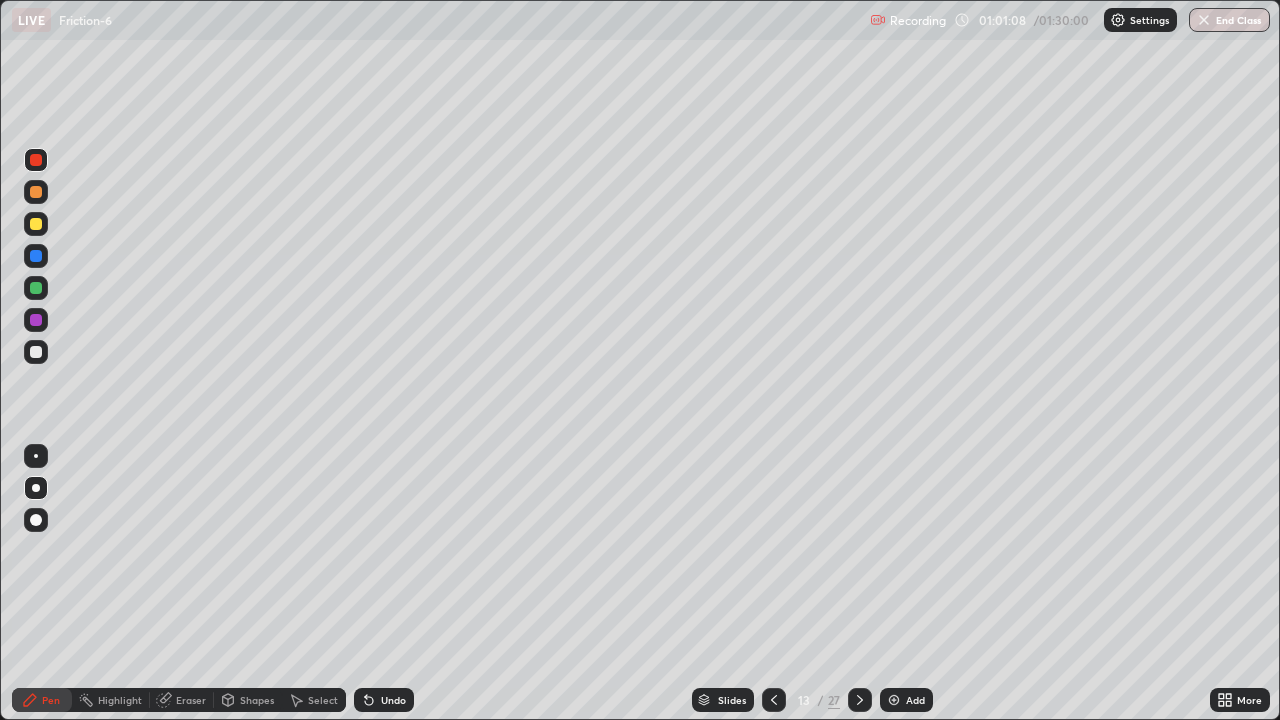 click on "Eraser" at bounding box center [182, 700] 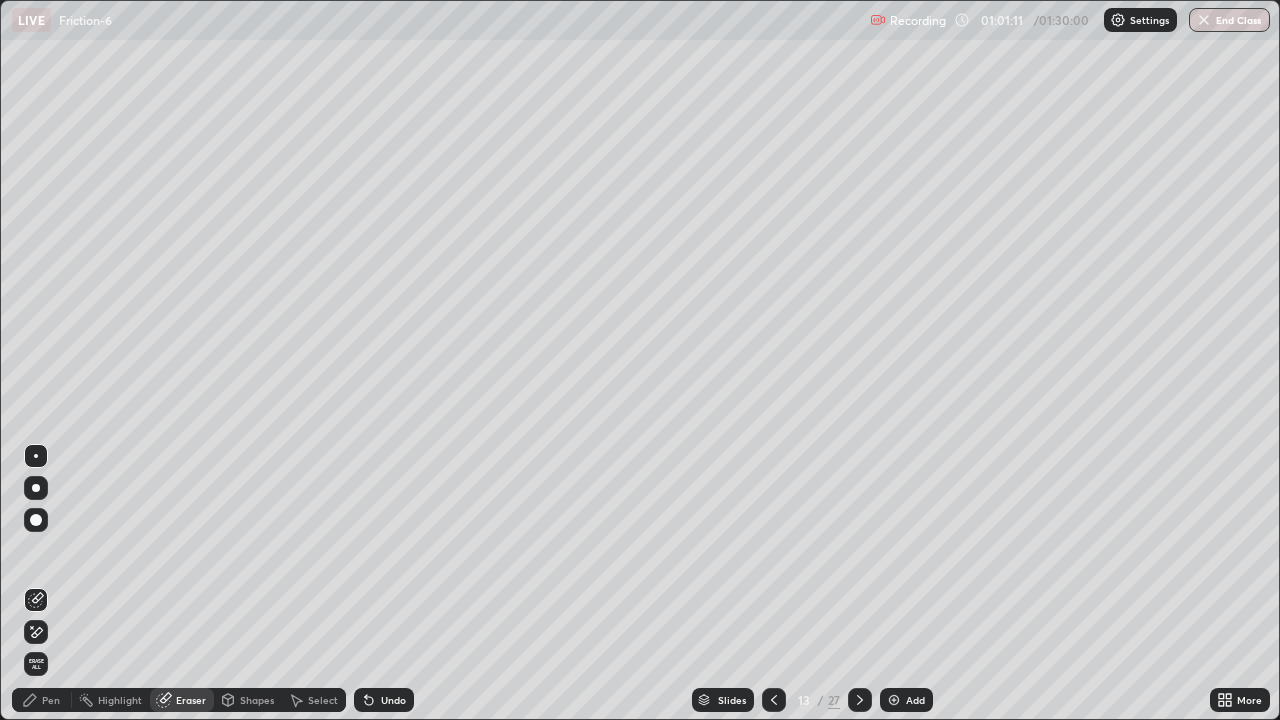 click on "Pen" at bounding box center (51, 700) 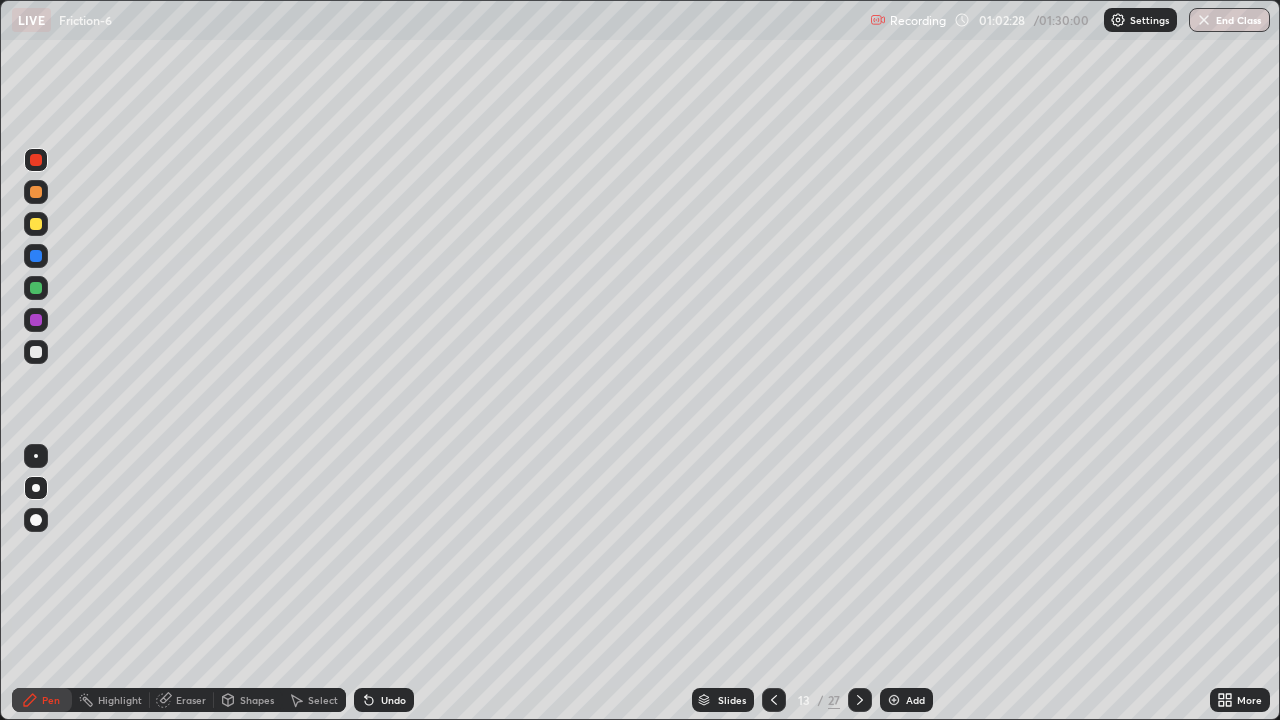 click at bounding box center [36, 224] 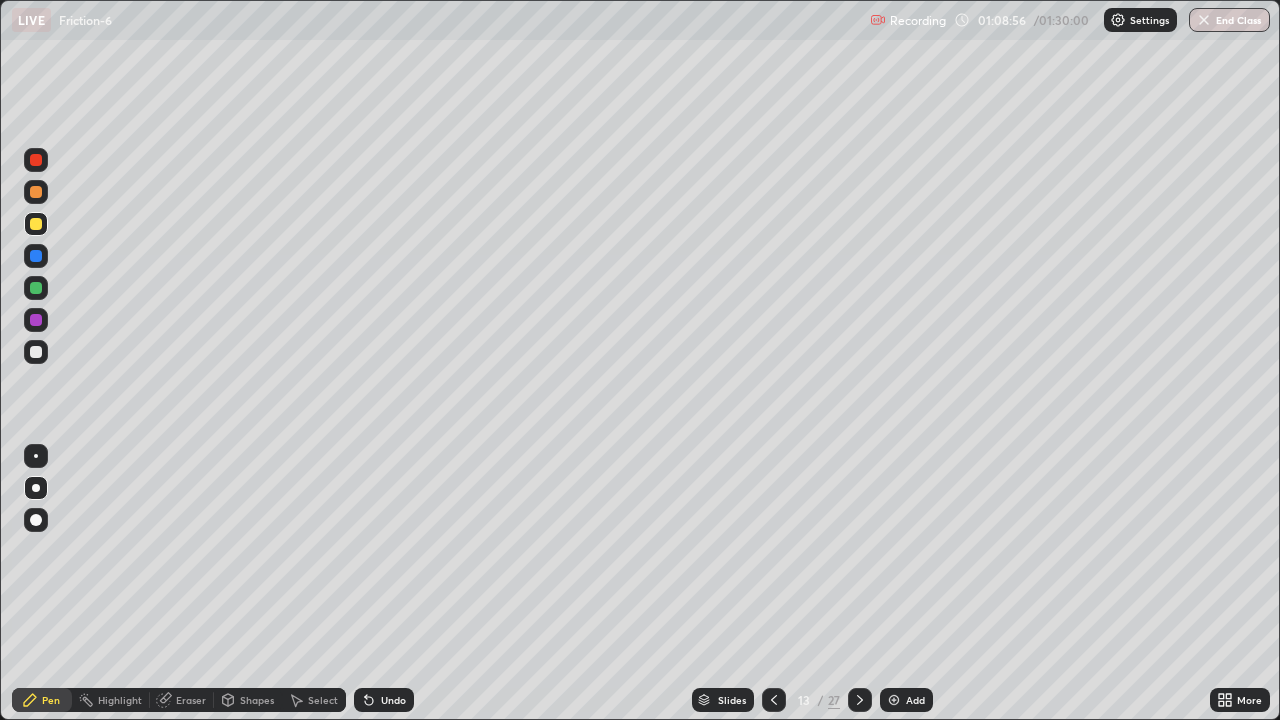 click at bounding box center (894, 700) 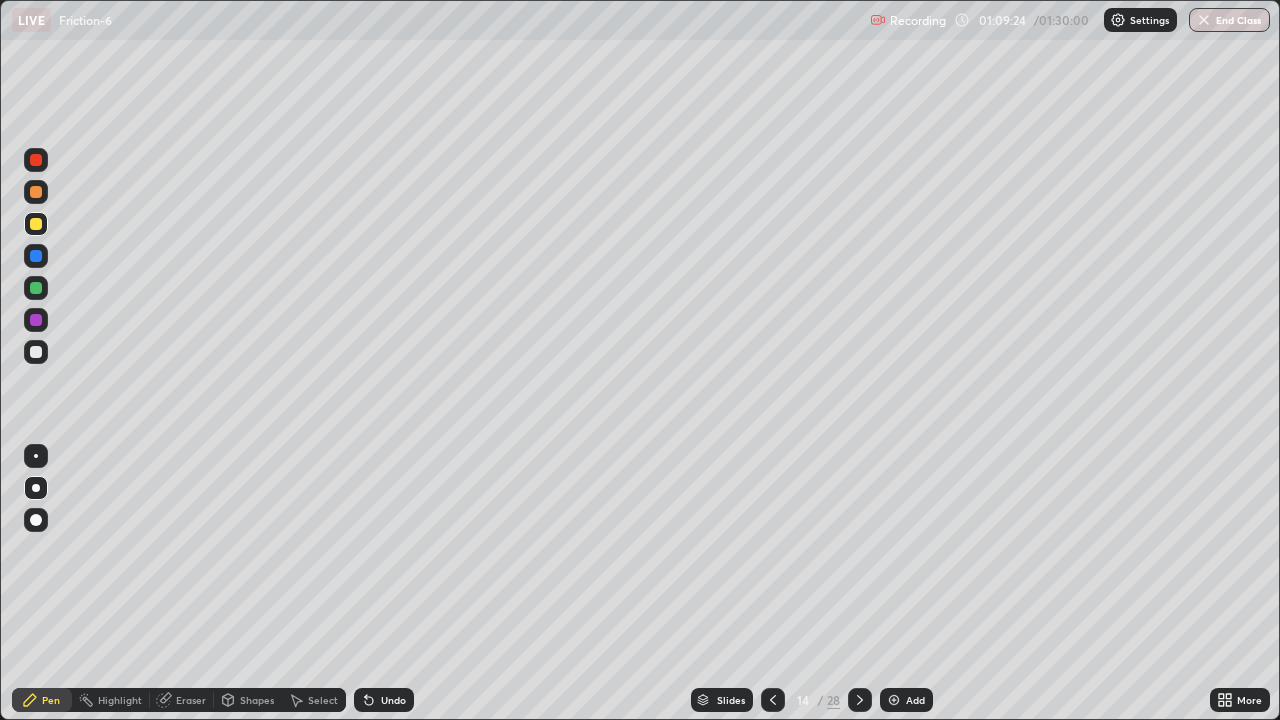 click at bounding box center (36, 288) 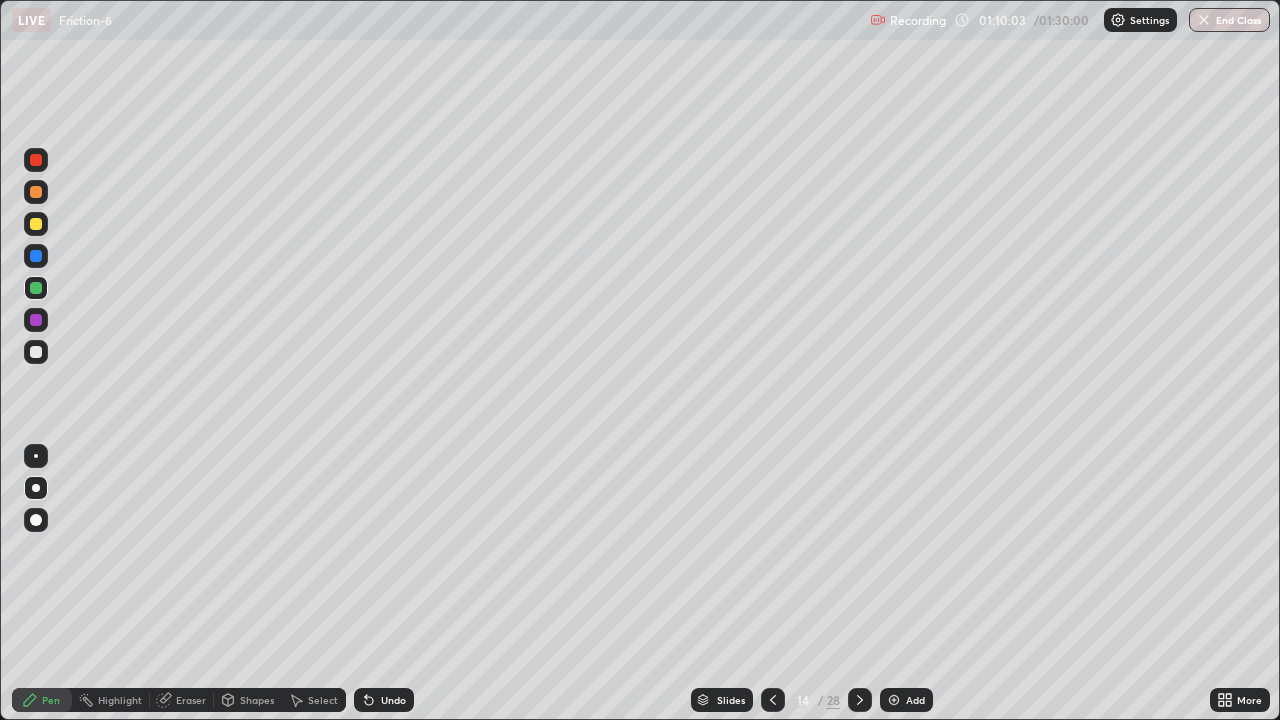 click at bounding box center (36, 352) 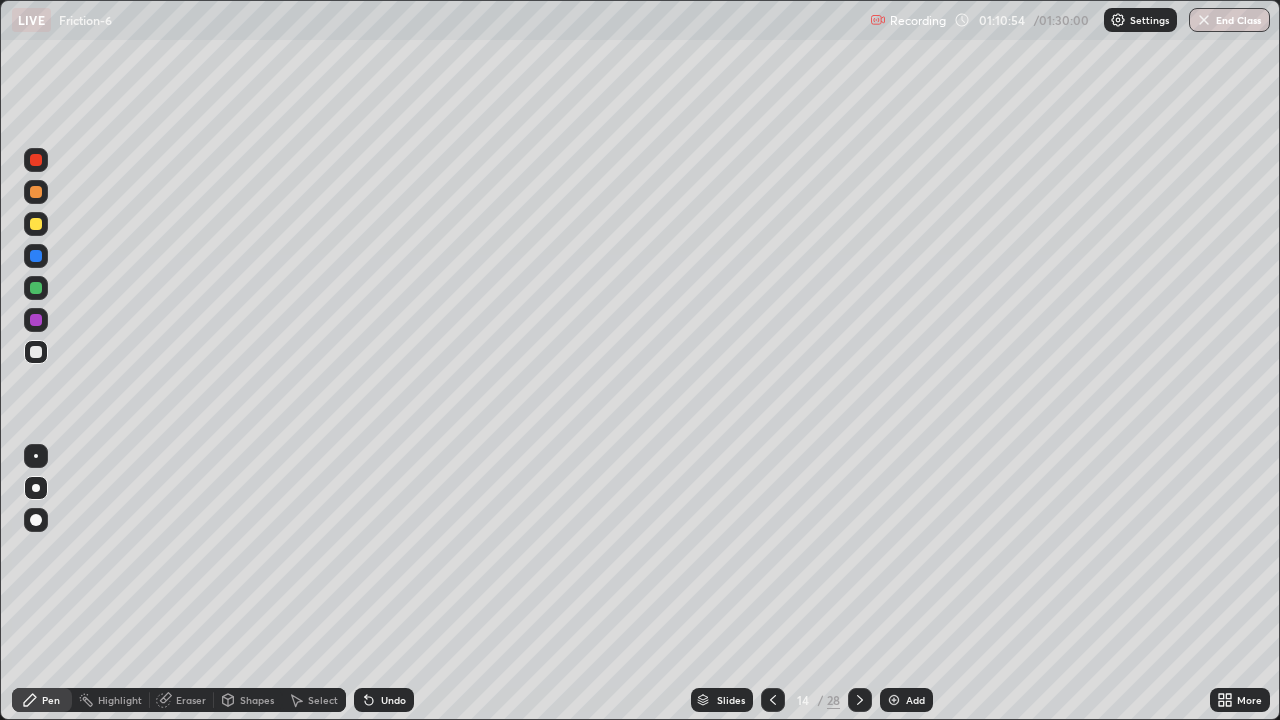 click at bounding box center [36, 256] 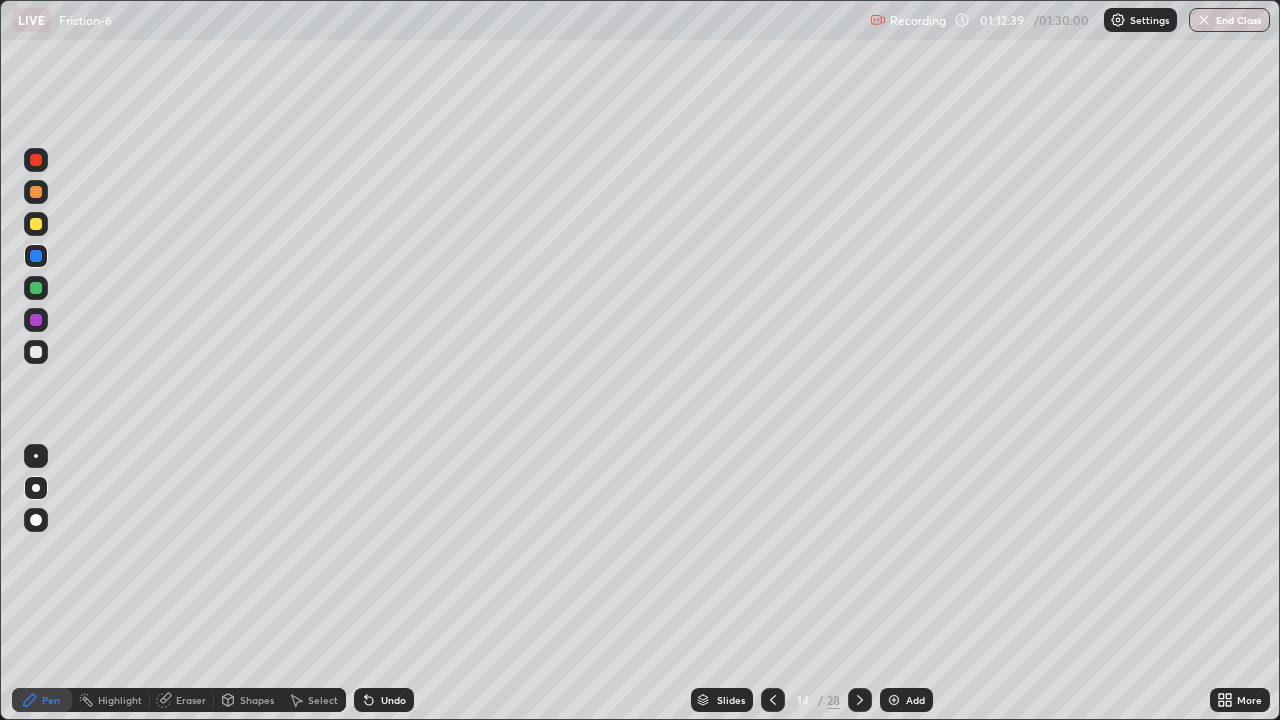 click at bounding box center [36, 224] 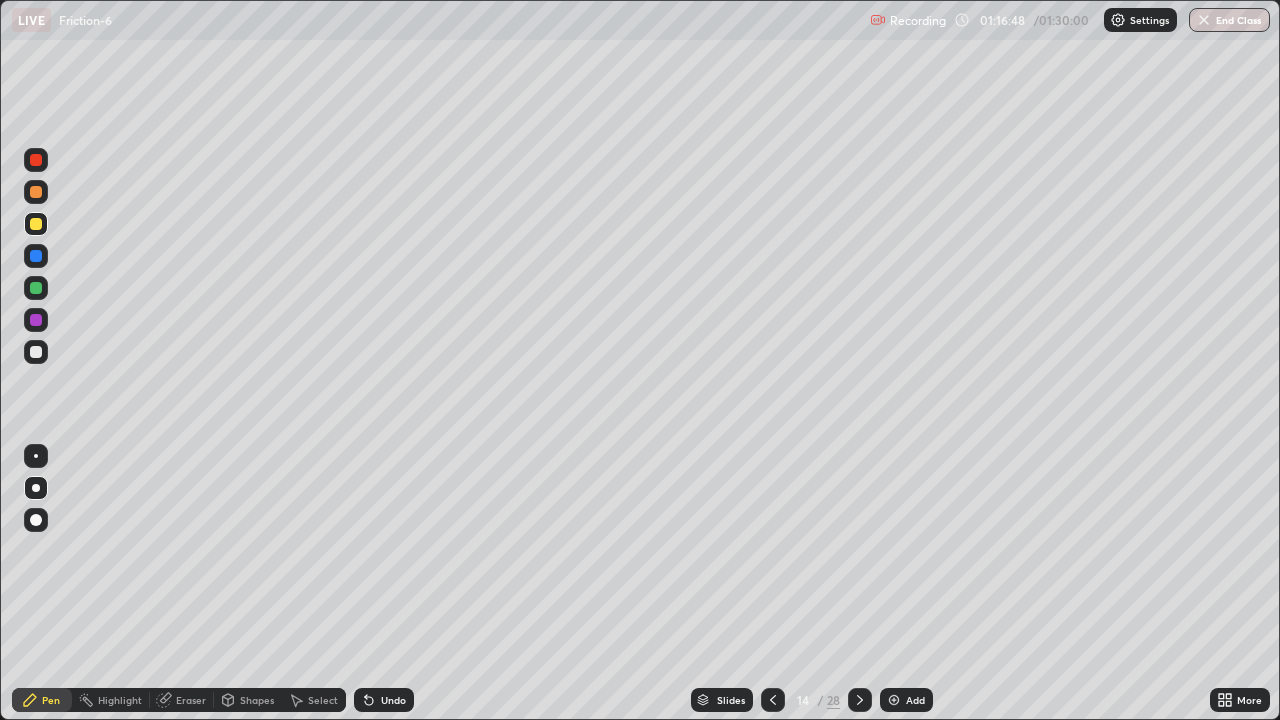 click at bounding box center [894, 700] 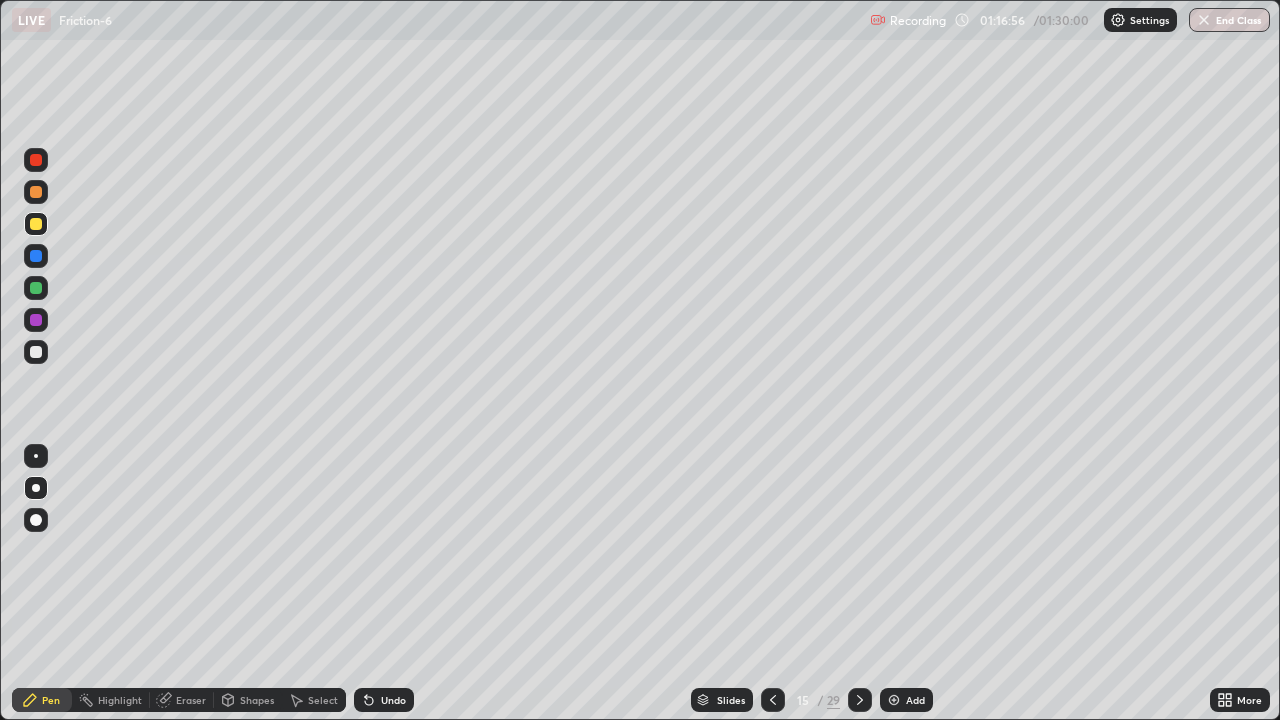 click at bounding box center (36, 352) 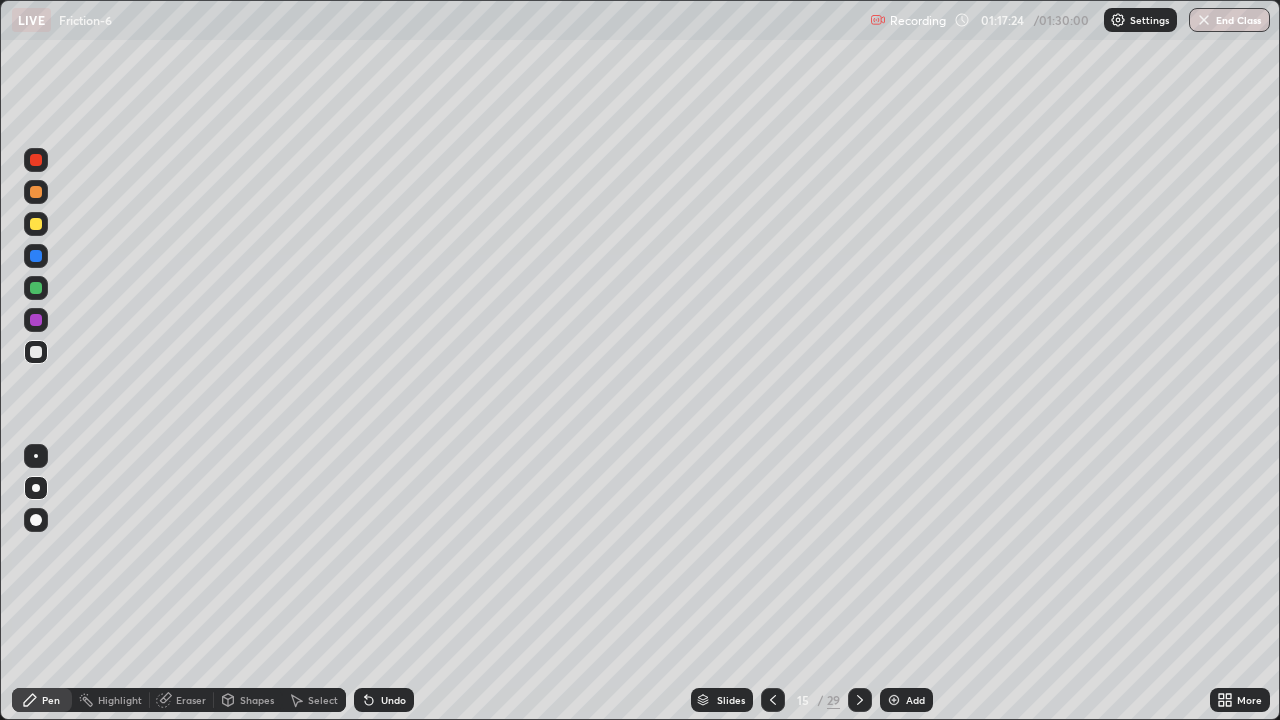 click at bounding box center (36, 320) 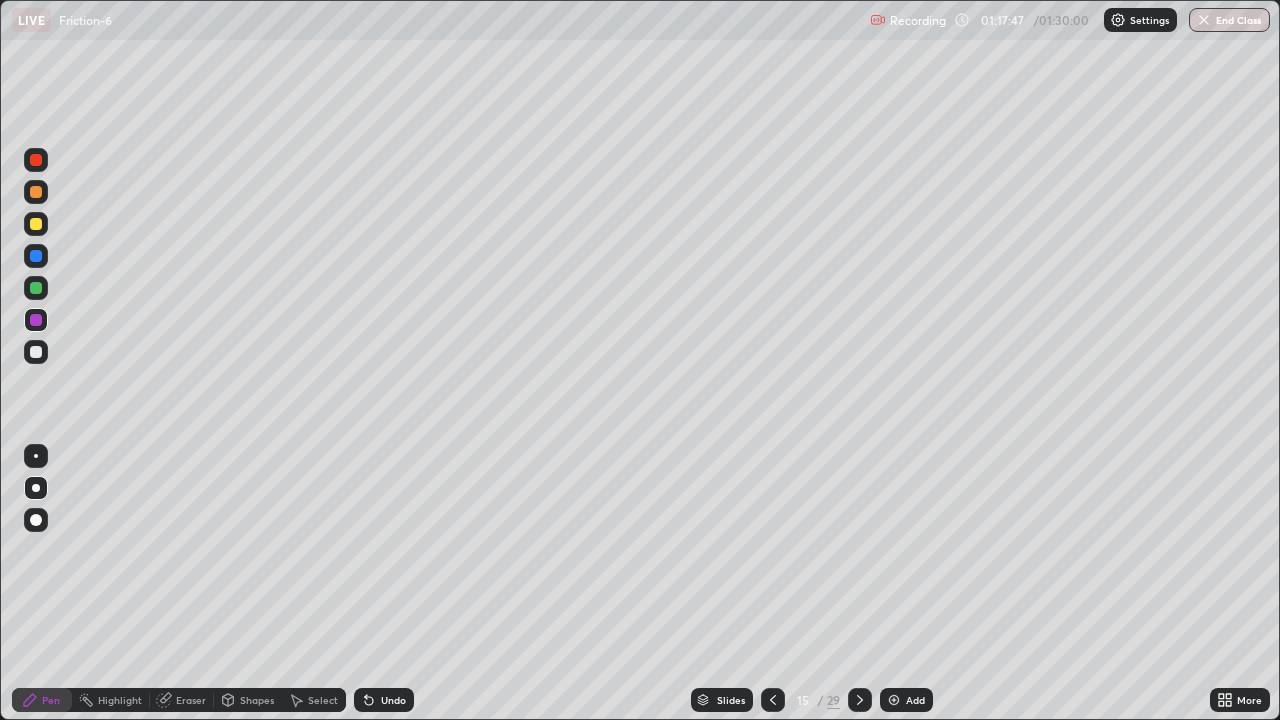 click at bounding box center (36, 224) 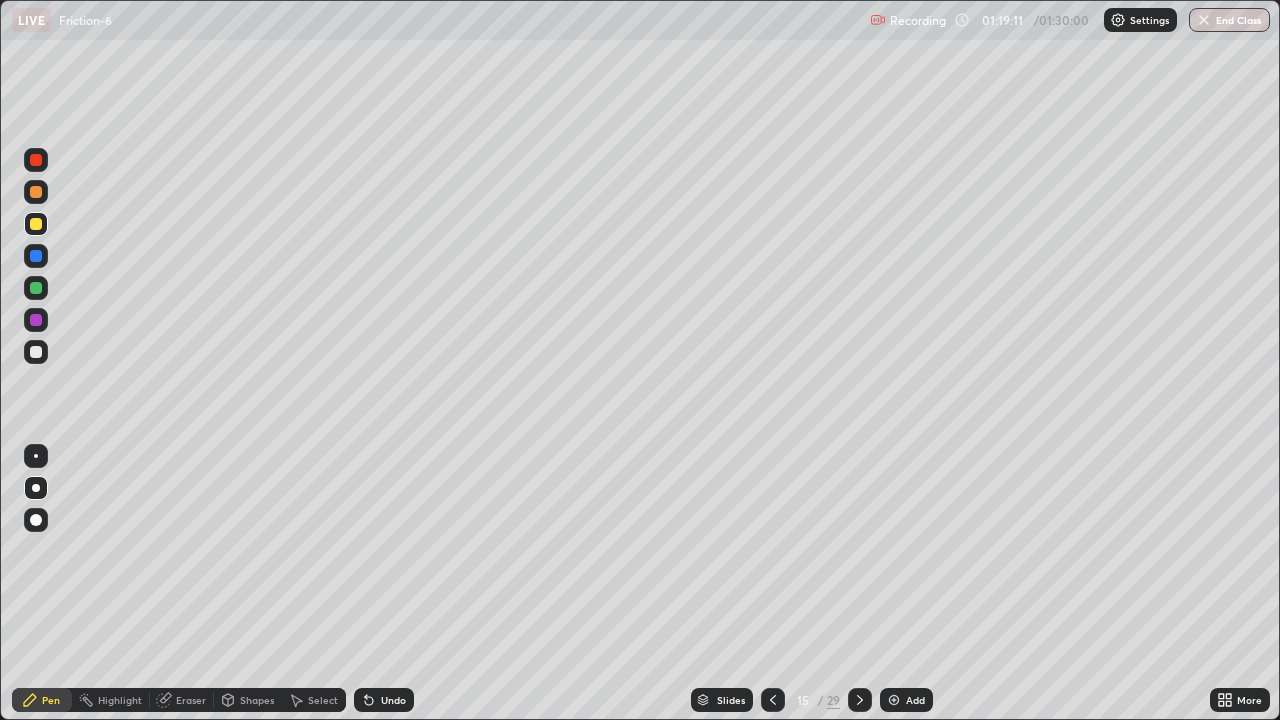 click 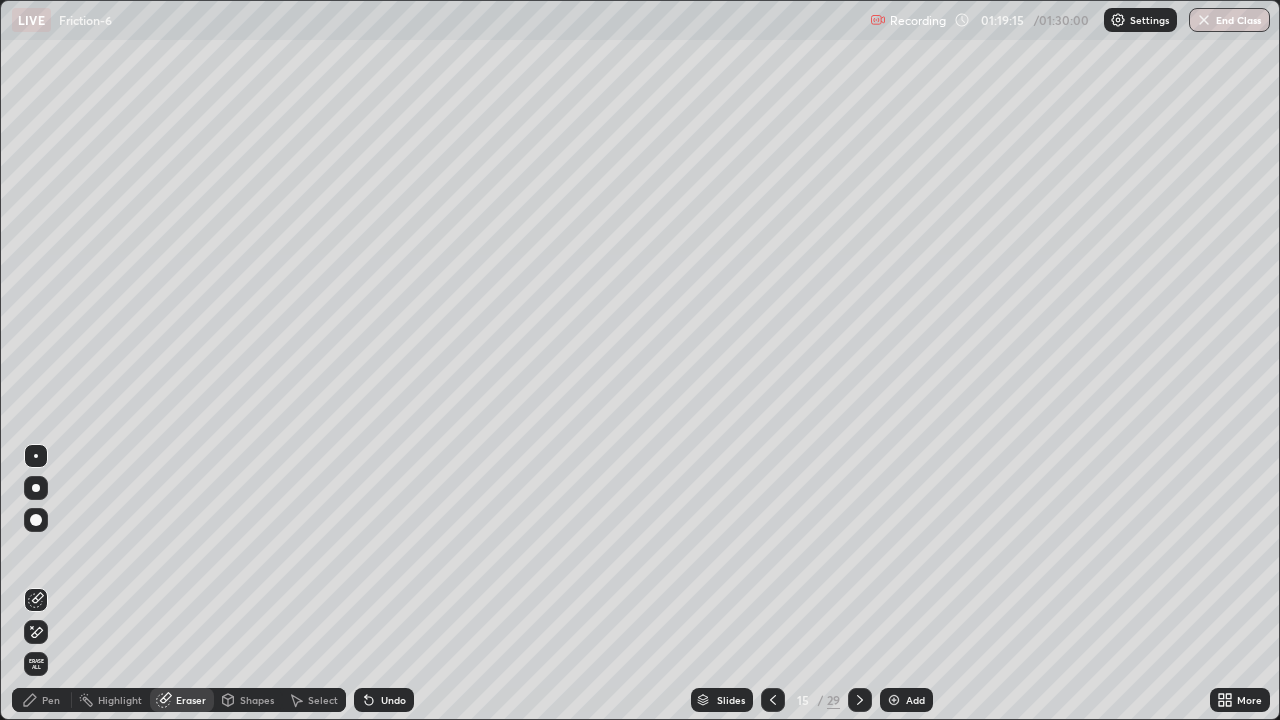 click on "Pen" at bounding box center (42, 700) 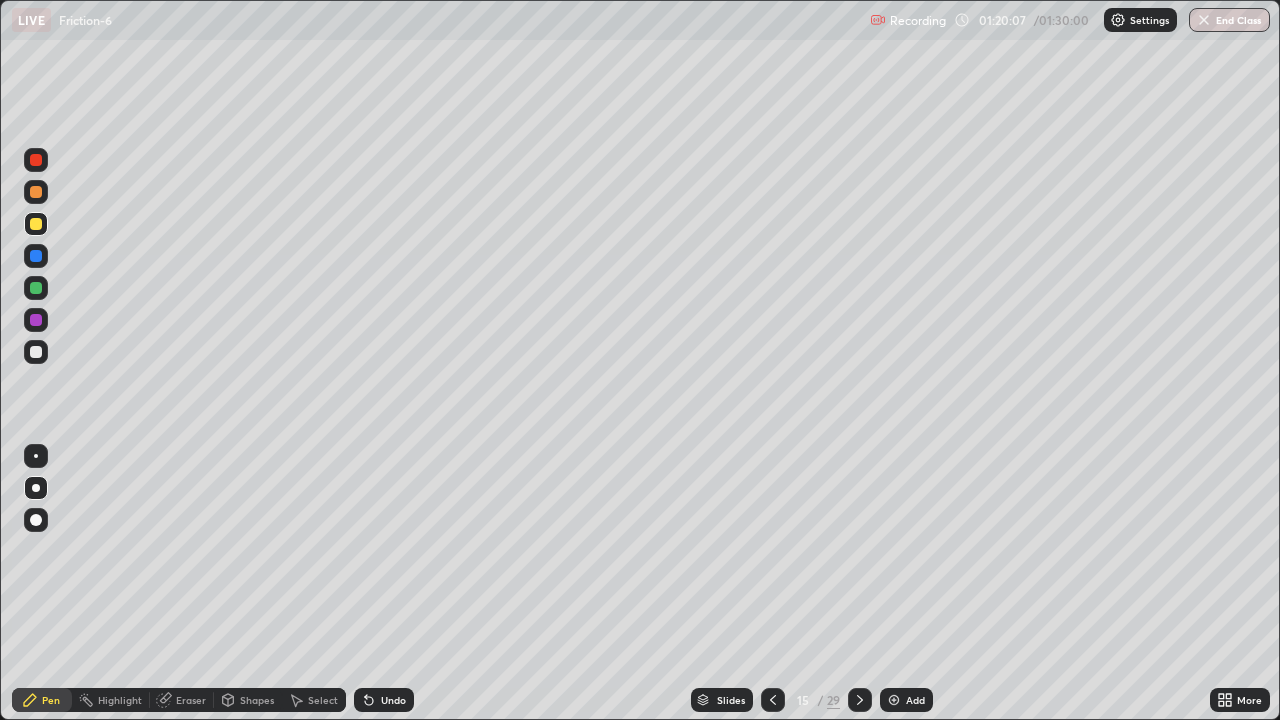 click at bounding box center [894, 700] 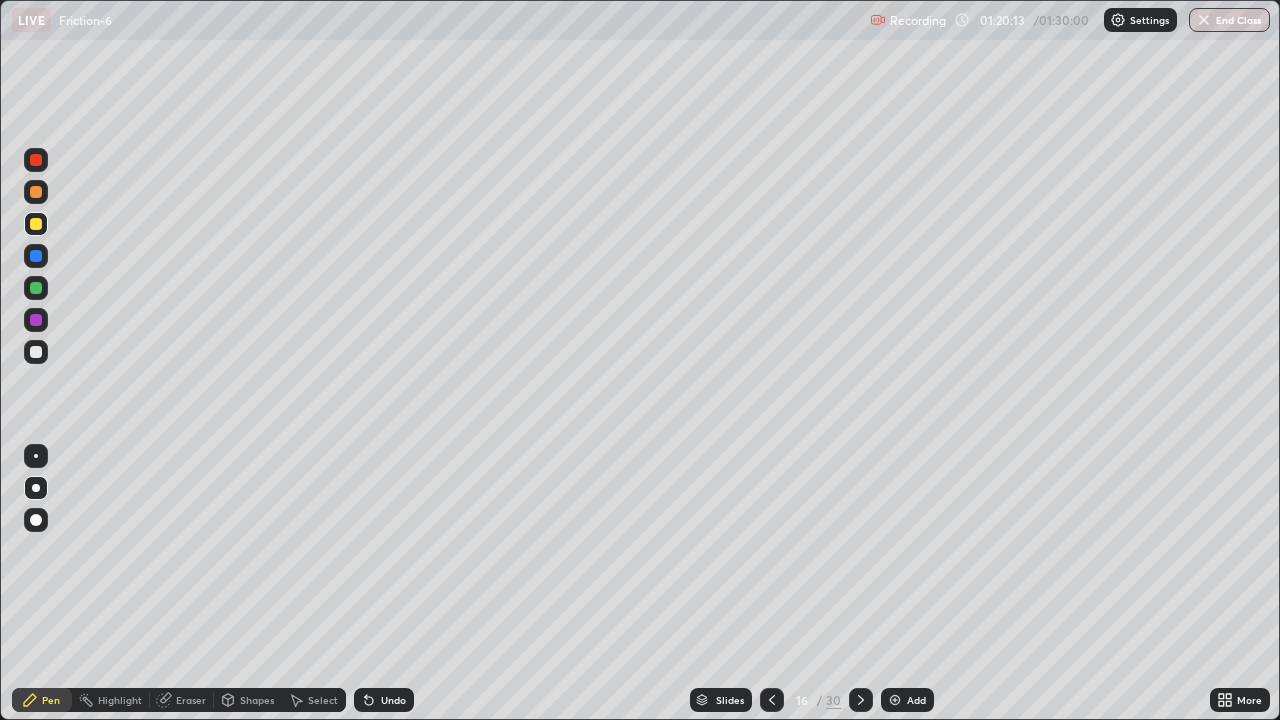 click at bounding box center [36, 352] 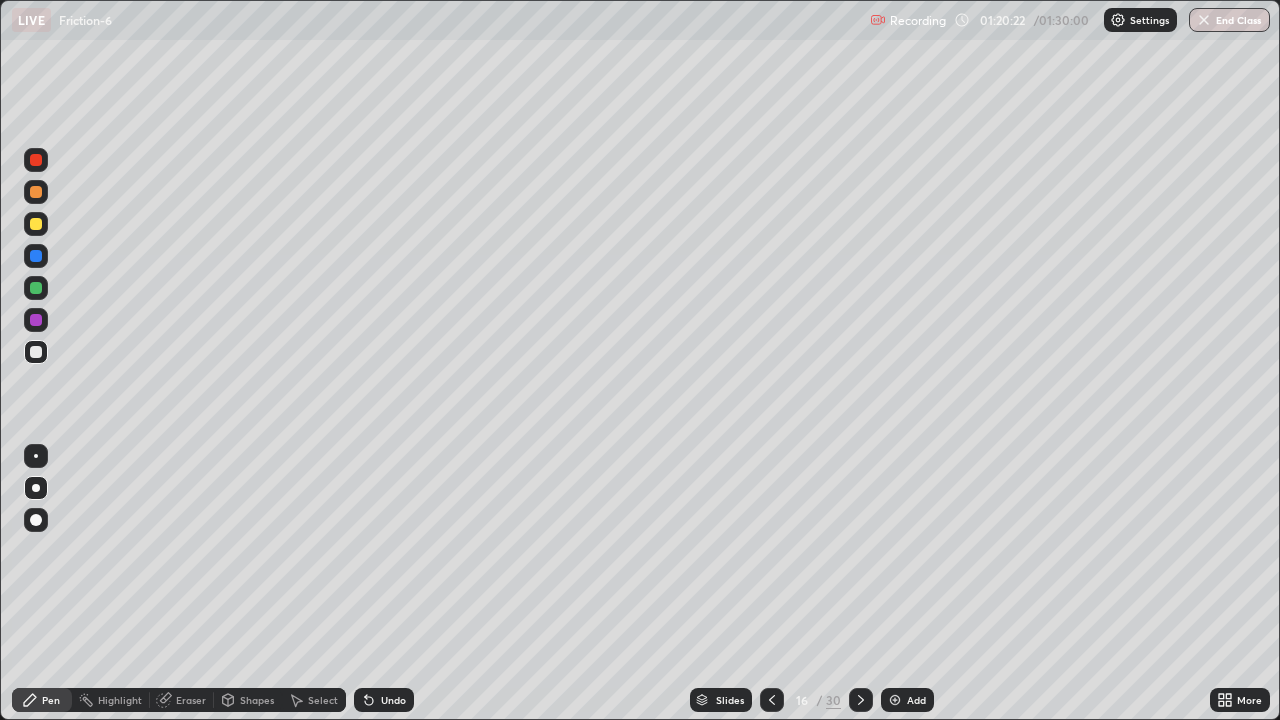 click at bounding box center (36, 288) 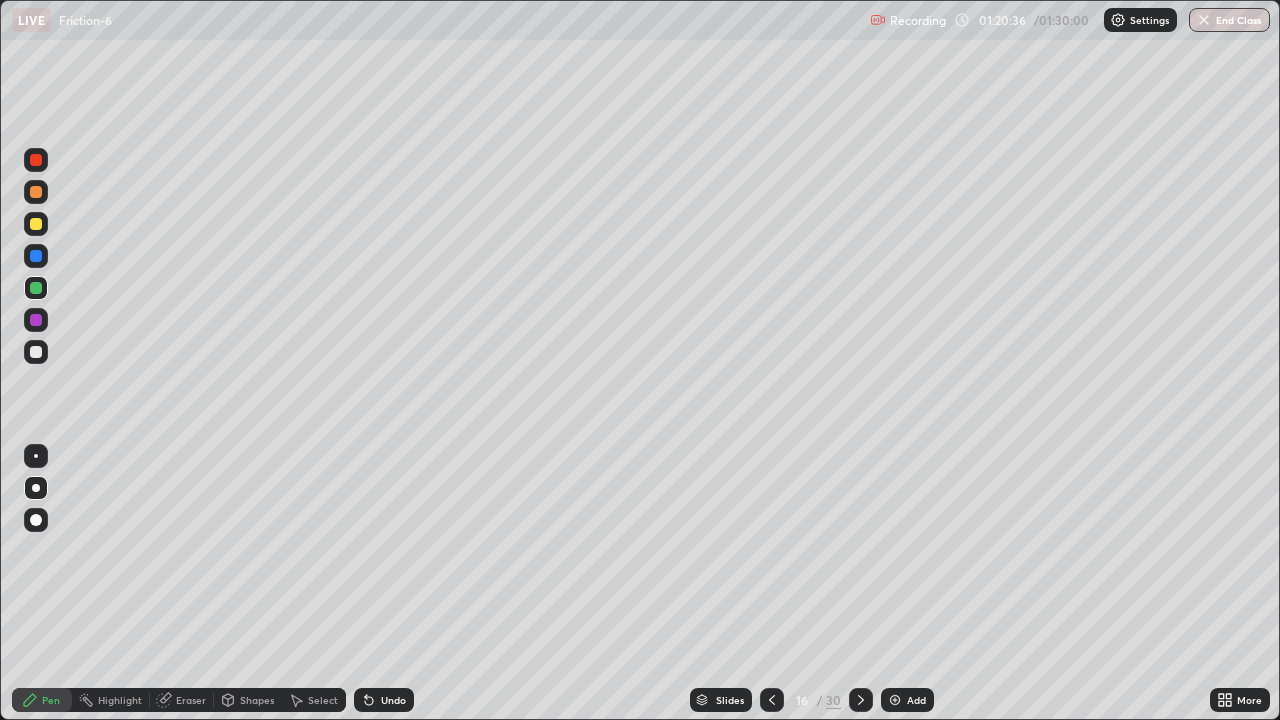 click at bounding box center [36, 352] 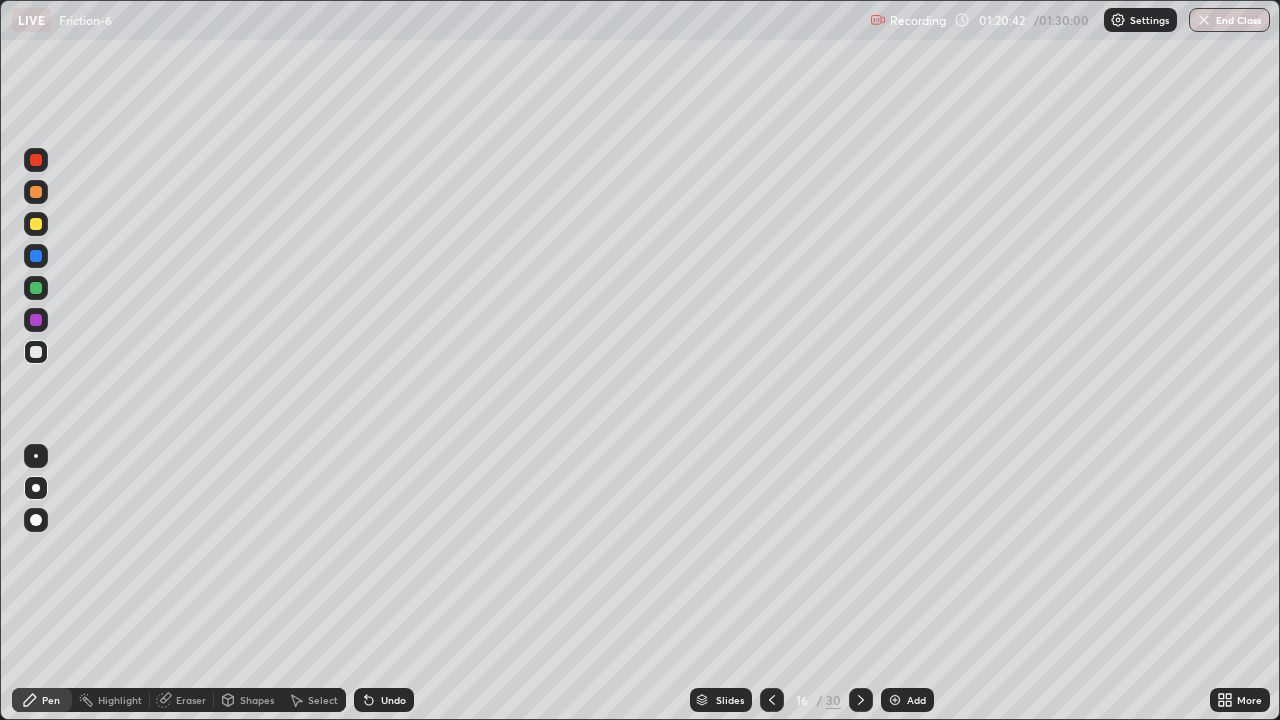 click at bounding box center [36, 288] 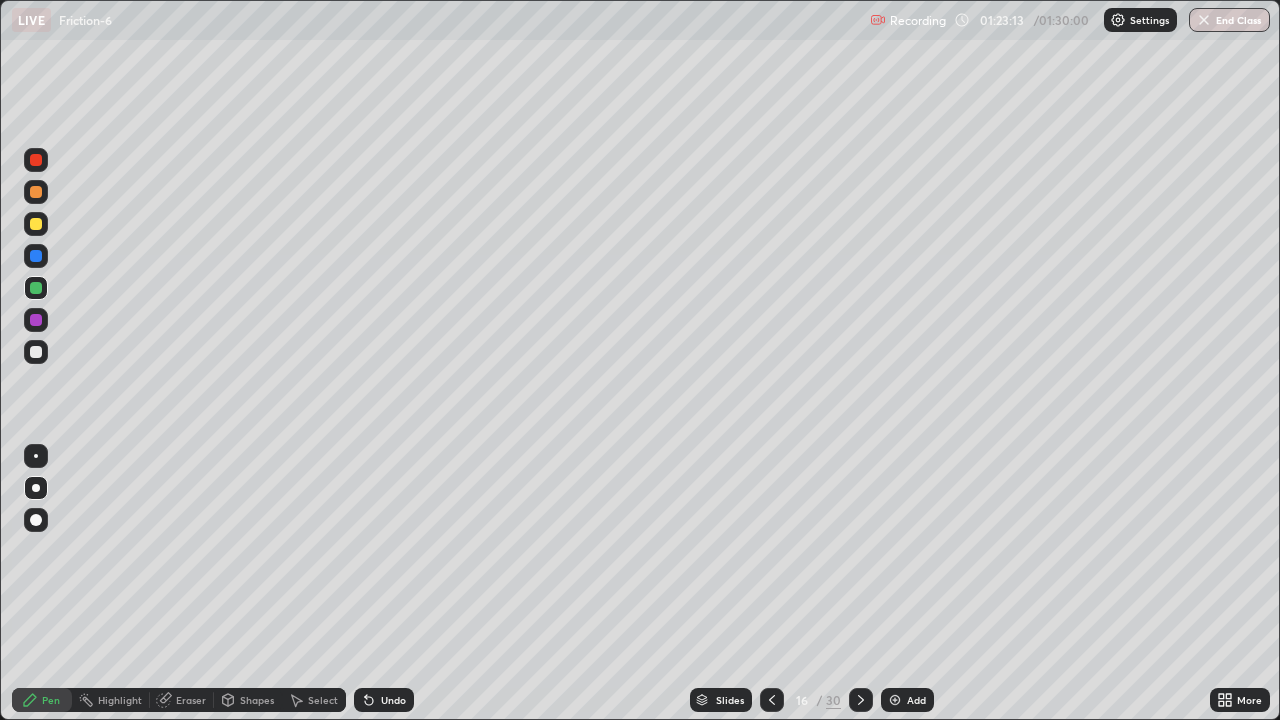 click on "End Class" at bounding box center (1229, 20) 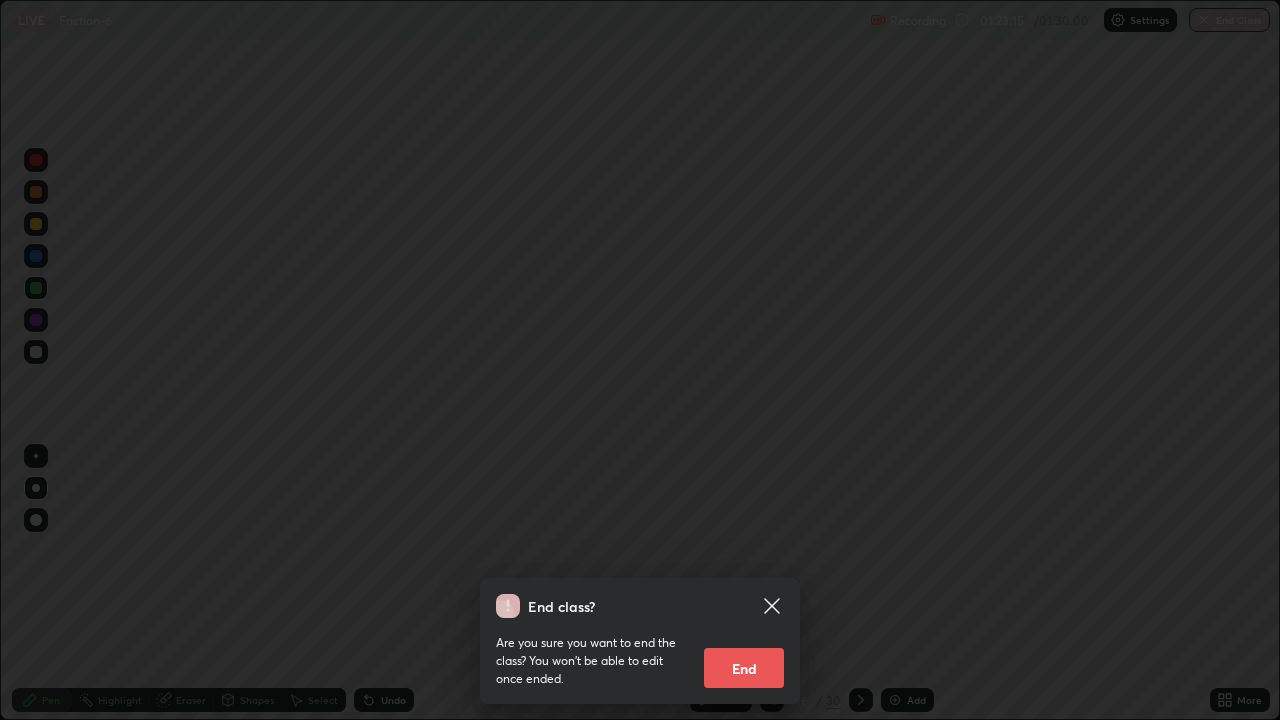 click on "End" at bounding box center (744, 668) 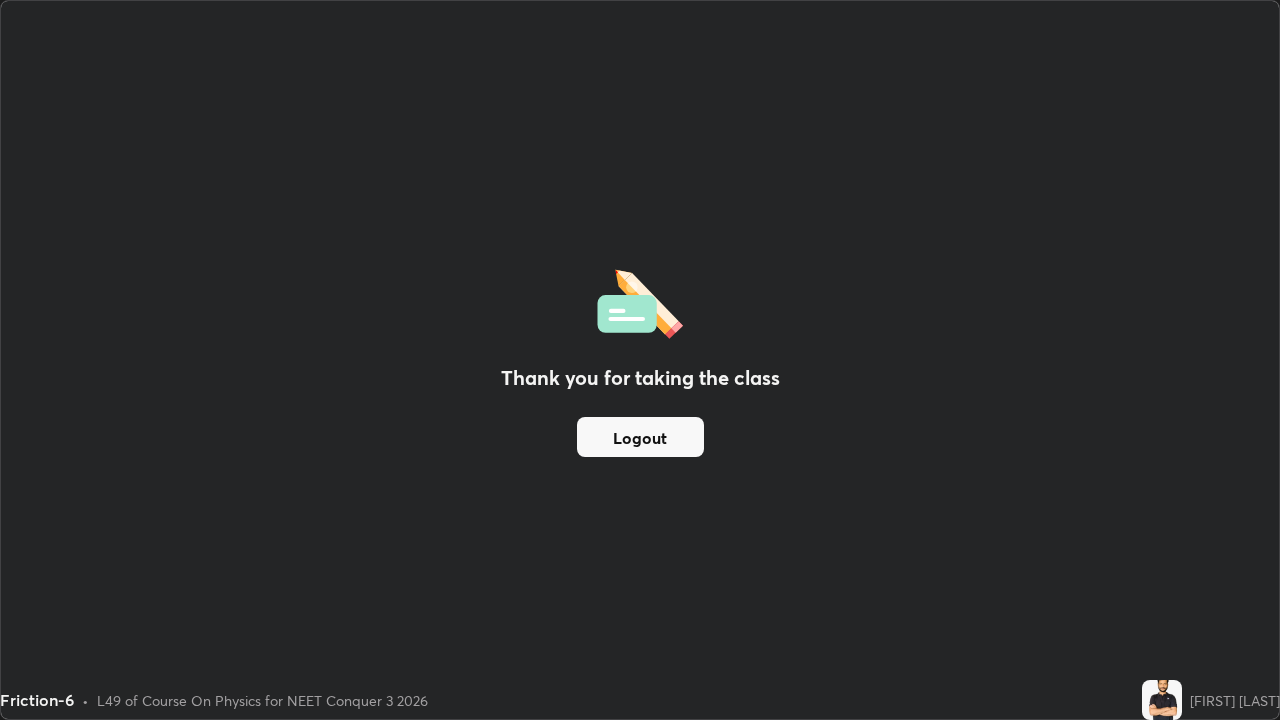 click on "Thank you for taking the class Logout" at bounding box center [640, 360] 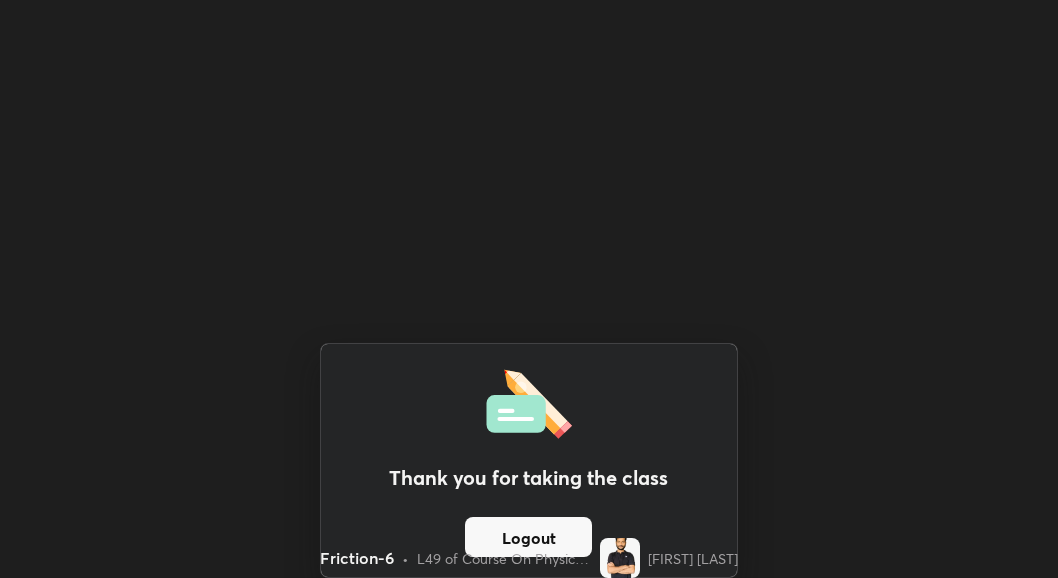 scroll, scrollTop: 578, scrollLeft: 1058, axis: both 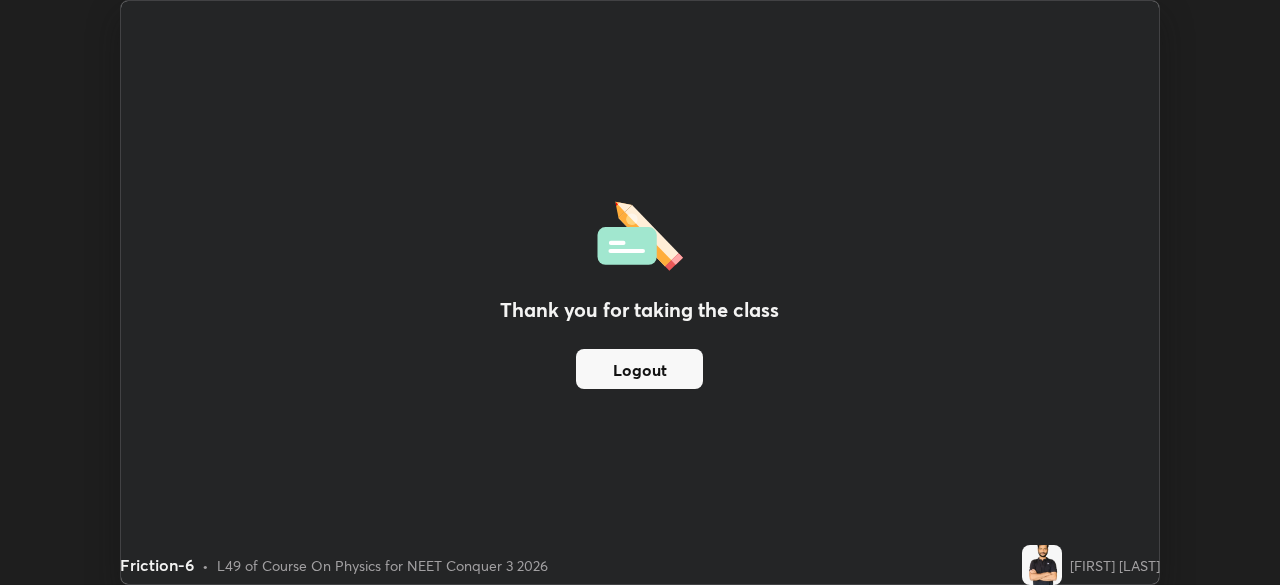 click on "Logout" at bounding box center (639, 369) 